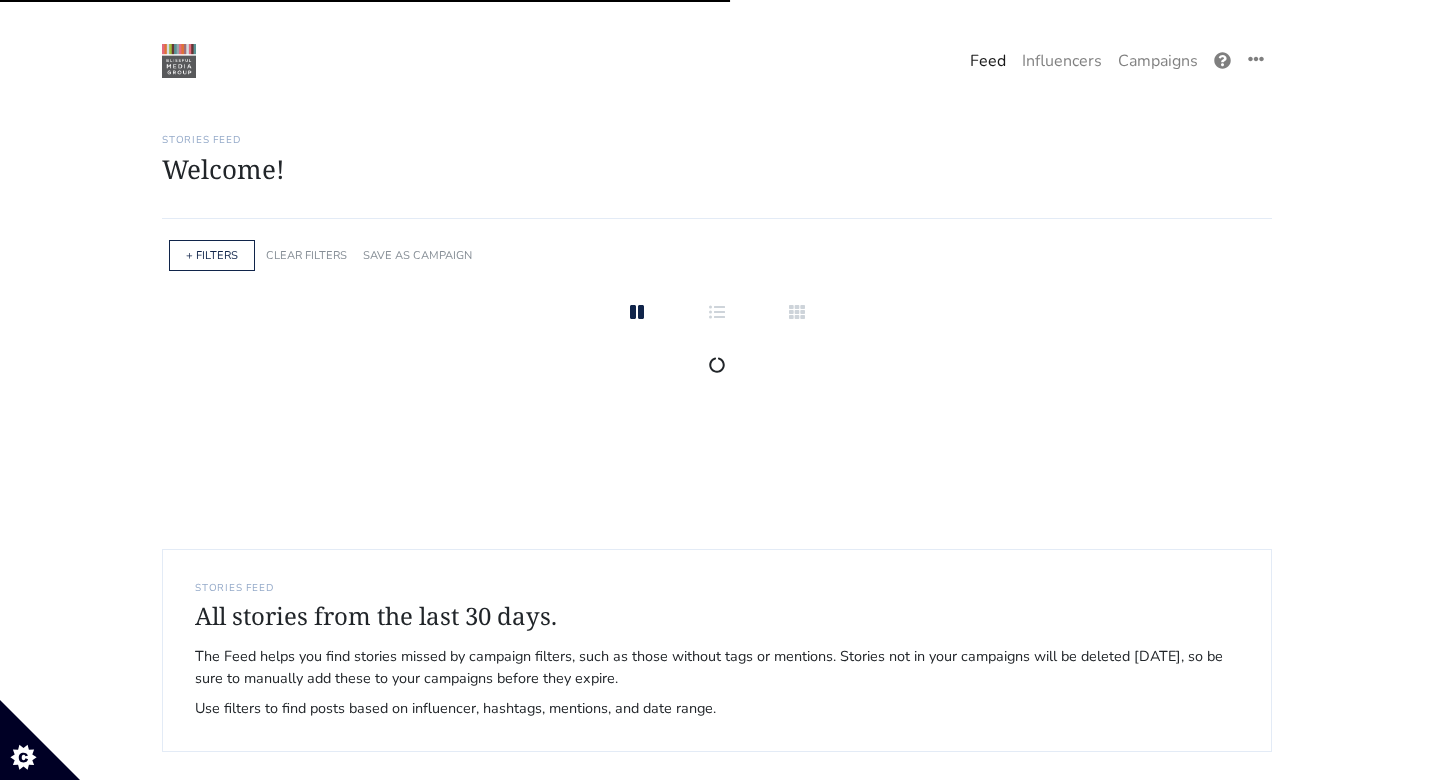 scroll, scrollTop: 0, scrollLeft: 0, axis: both 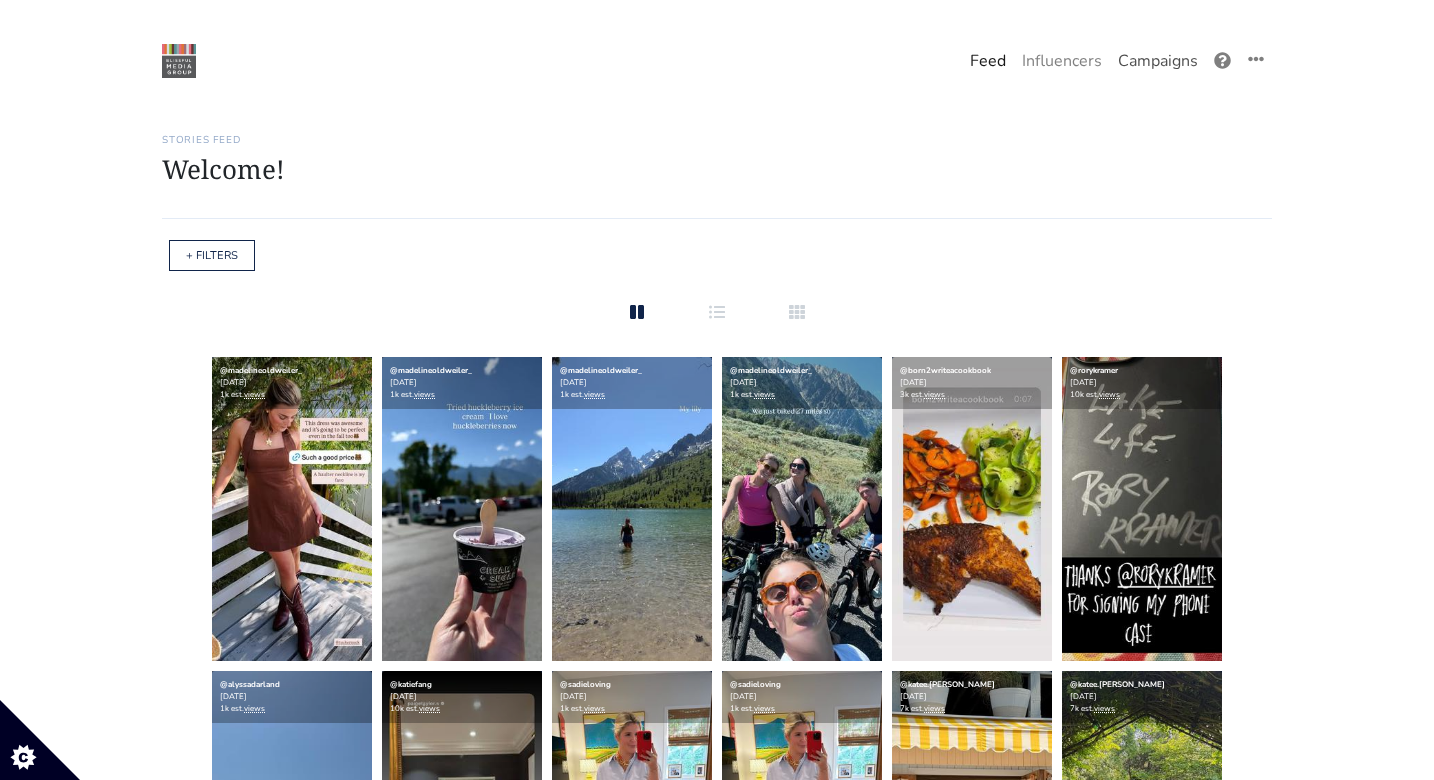 click on "Campaigns" at bounding box center (1158, 61) 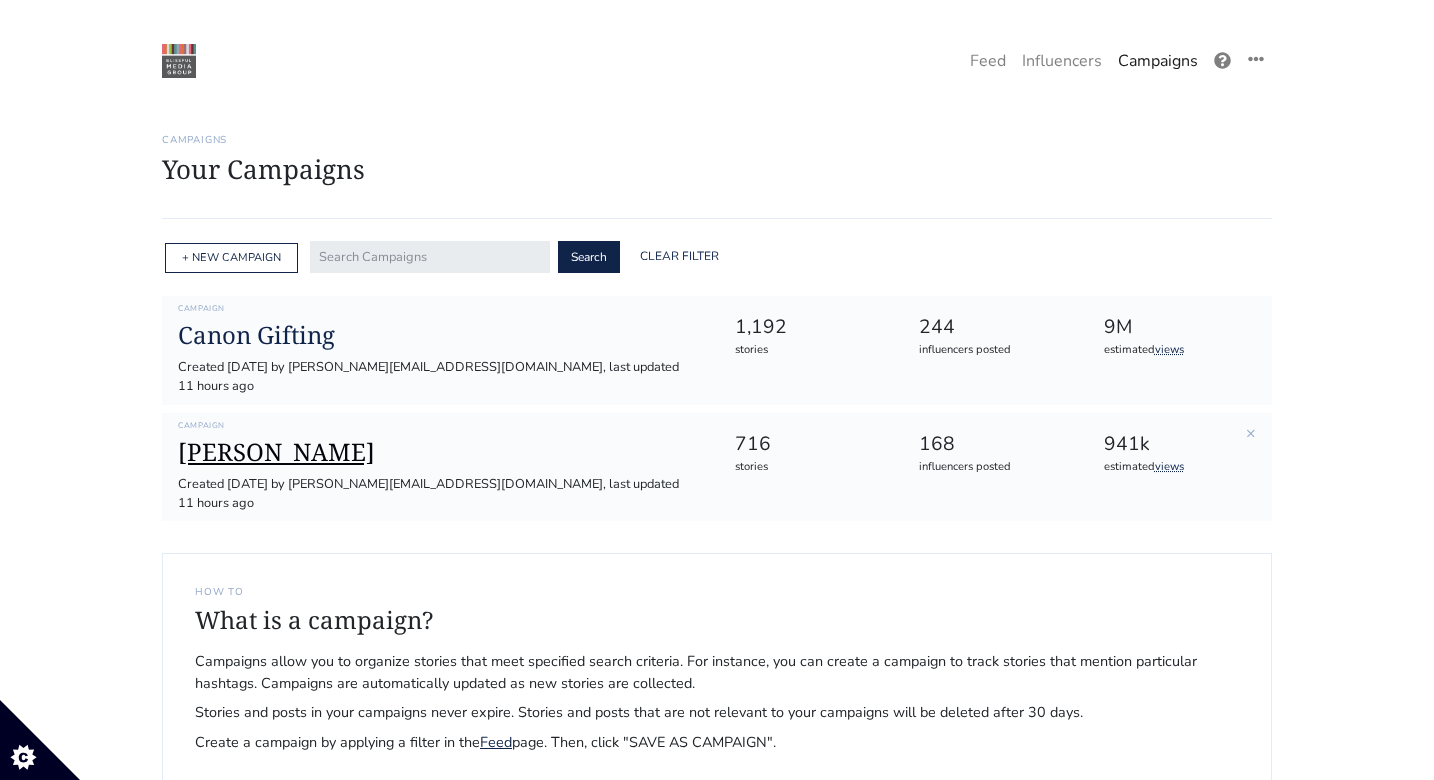 click on "[PERSON_NAME]" at bounding box center (440, 452) 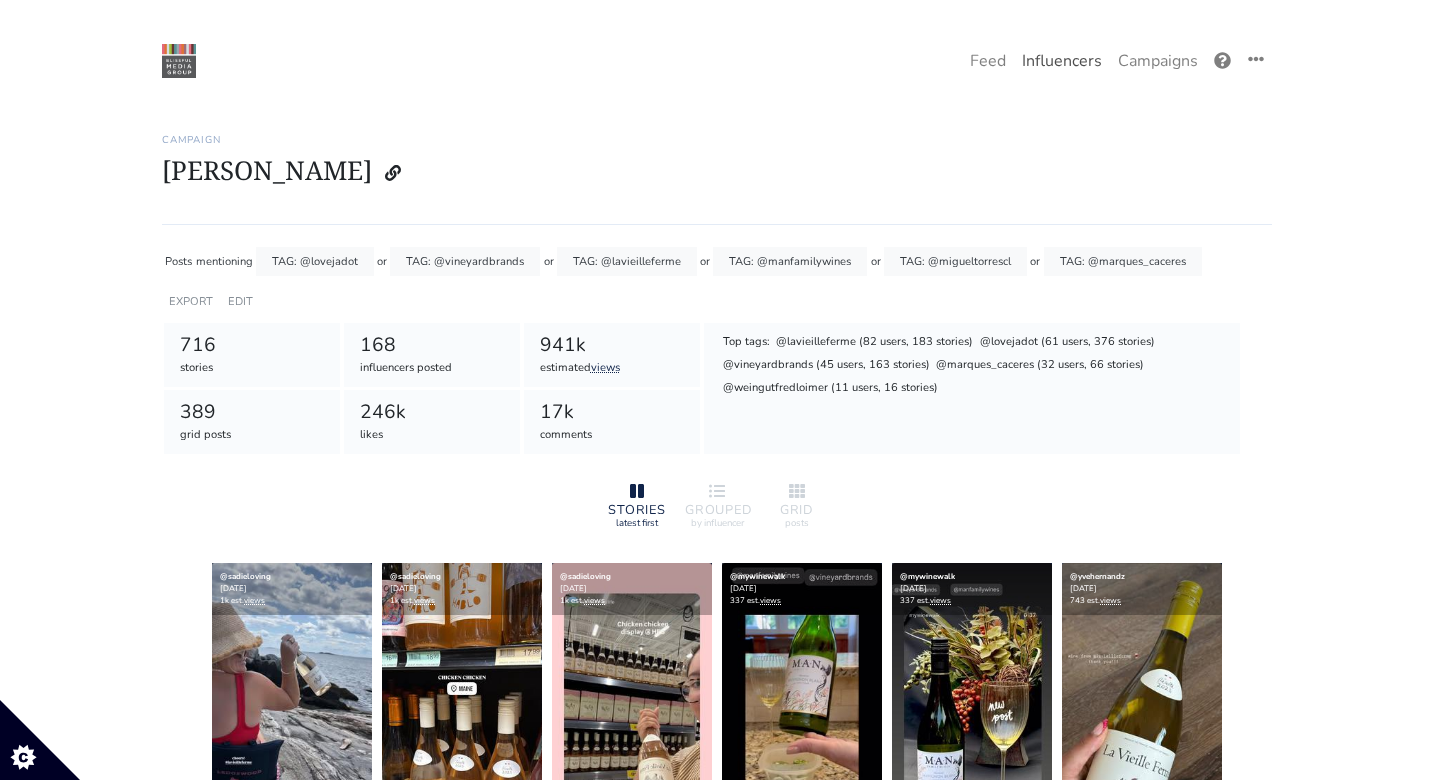 click on "Influencers" at bounding box center [1062, 61] 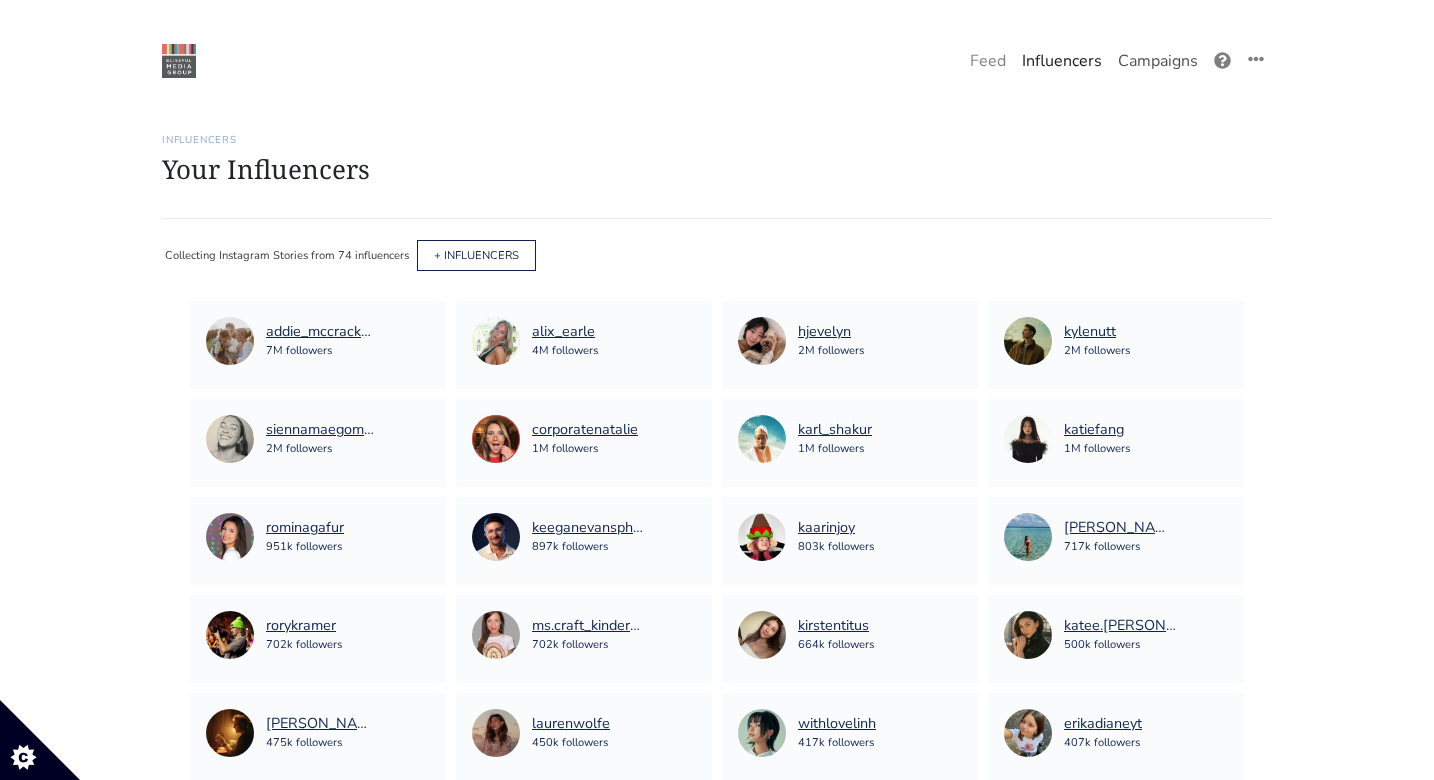 click on "Campaigns" at bounding box center (1158, 61) 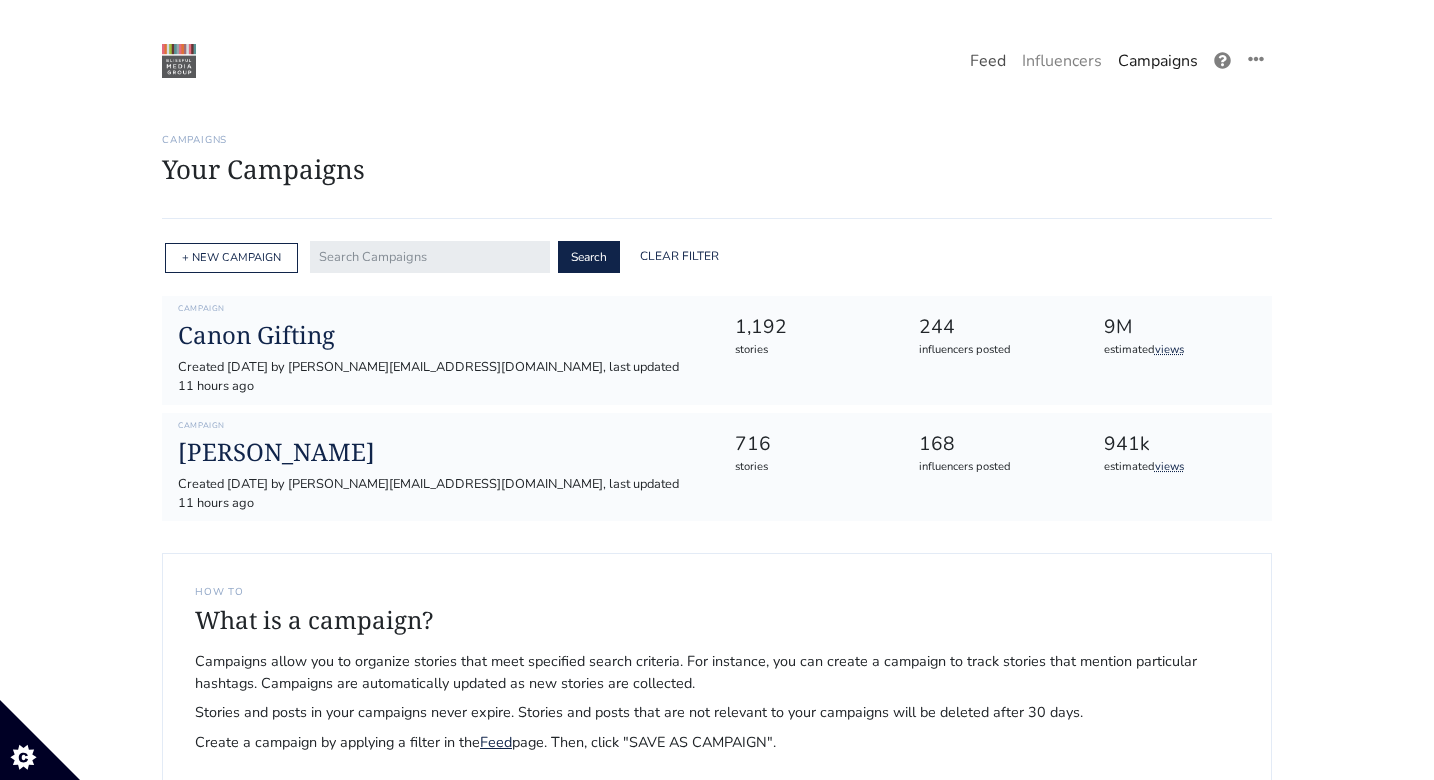 click on "Feed" at bounding box center [988, 61] 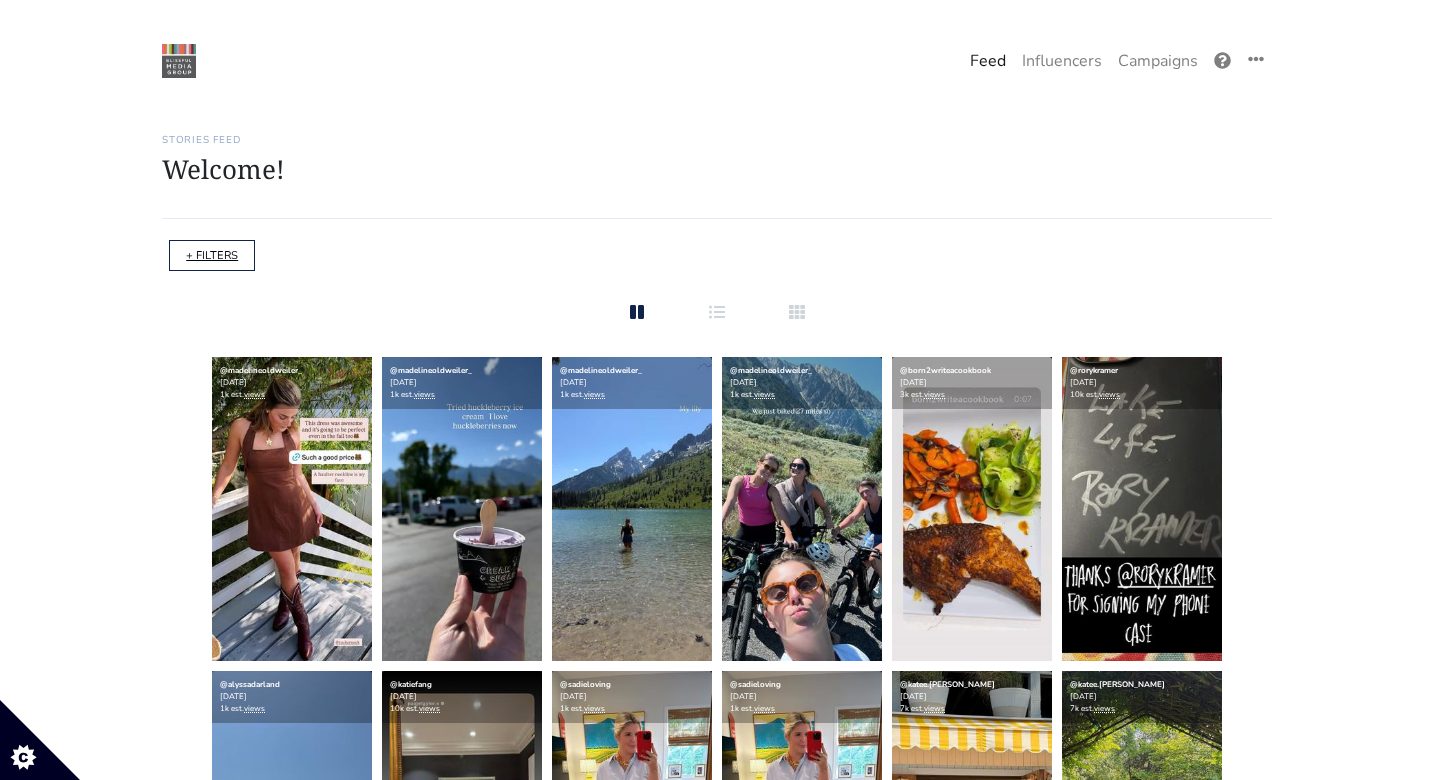 click on "+ FILTERS" at bounding box center (212, 255) 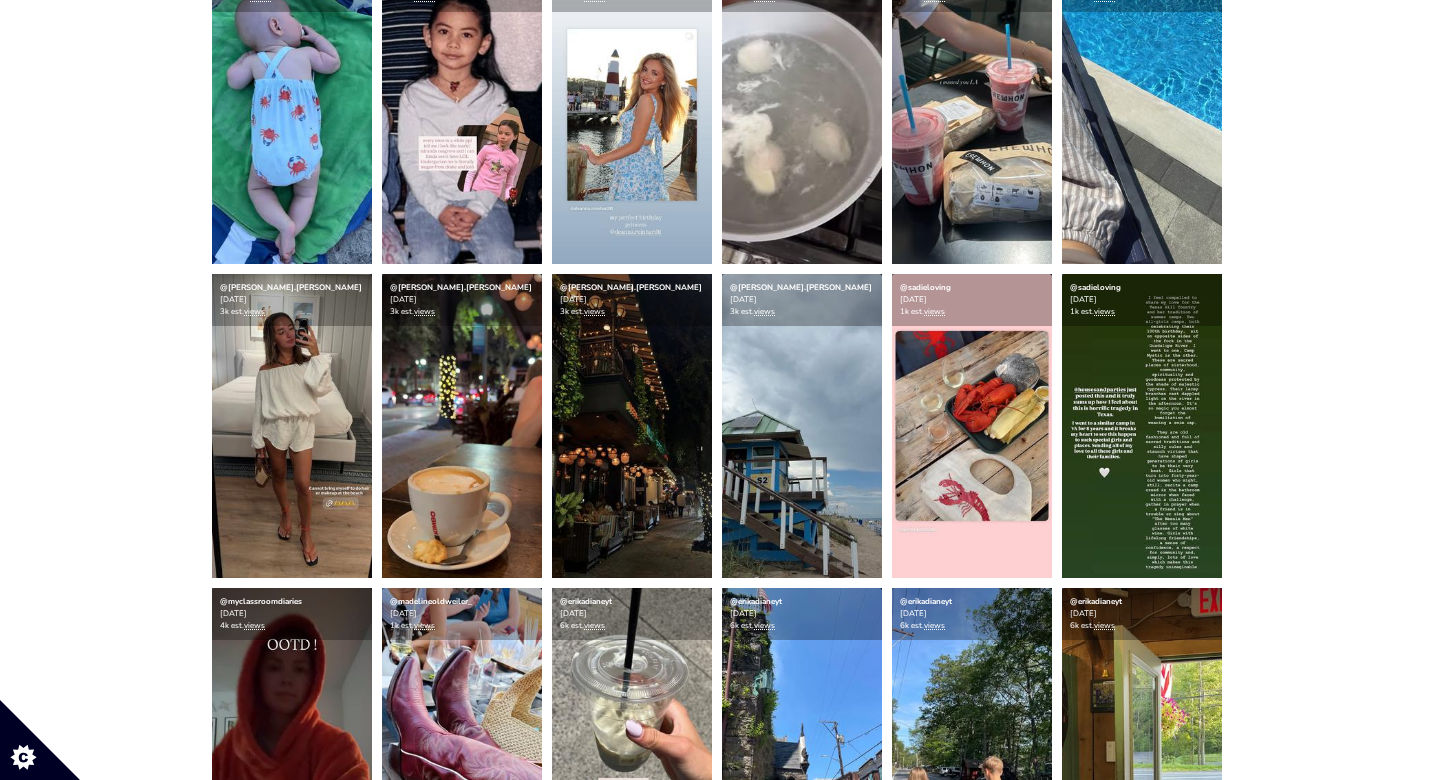 scroll, scrollTop: 1663, scrollLeft: 0, axis: vertical 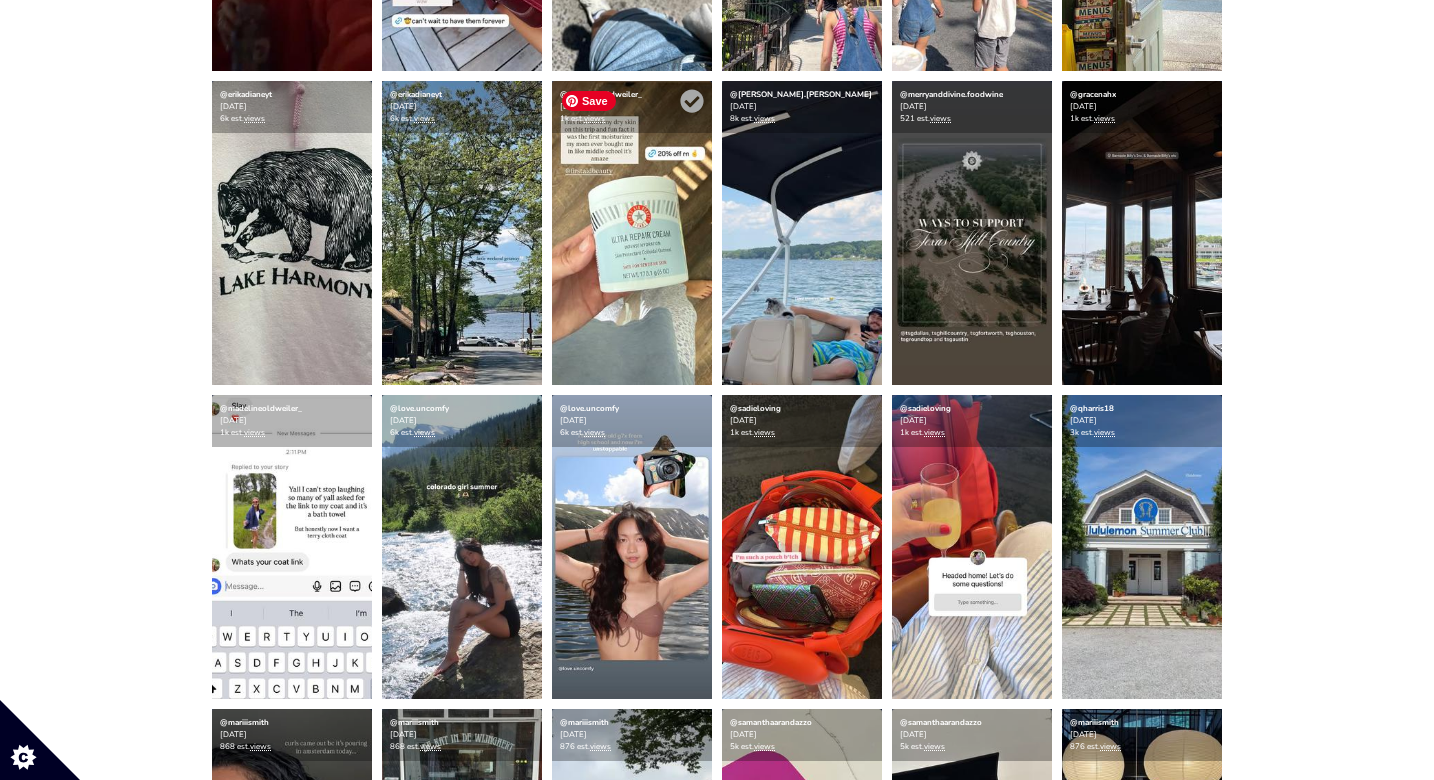 click at bounding box center (632, 233) 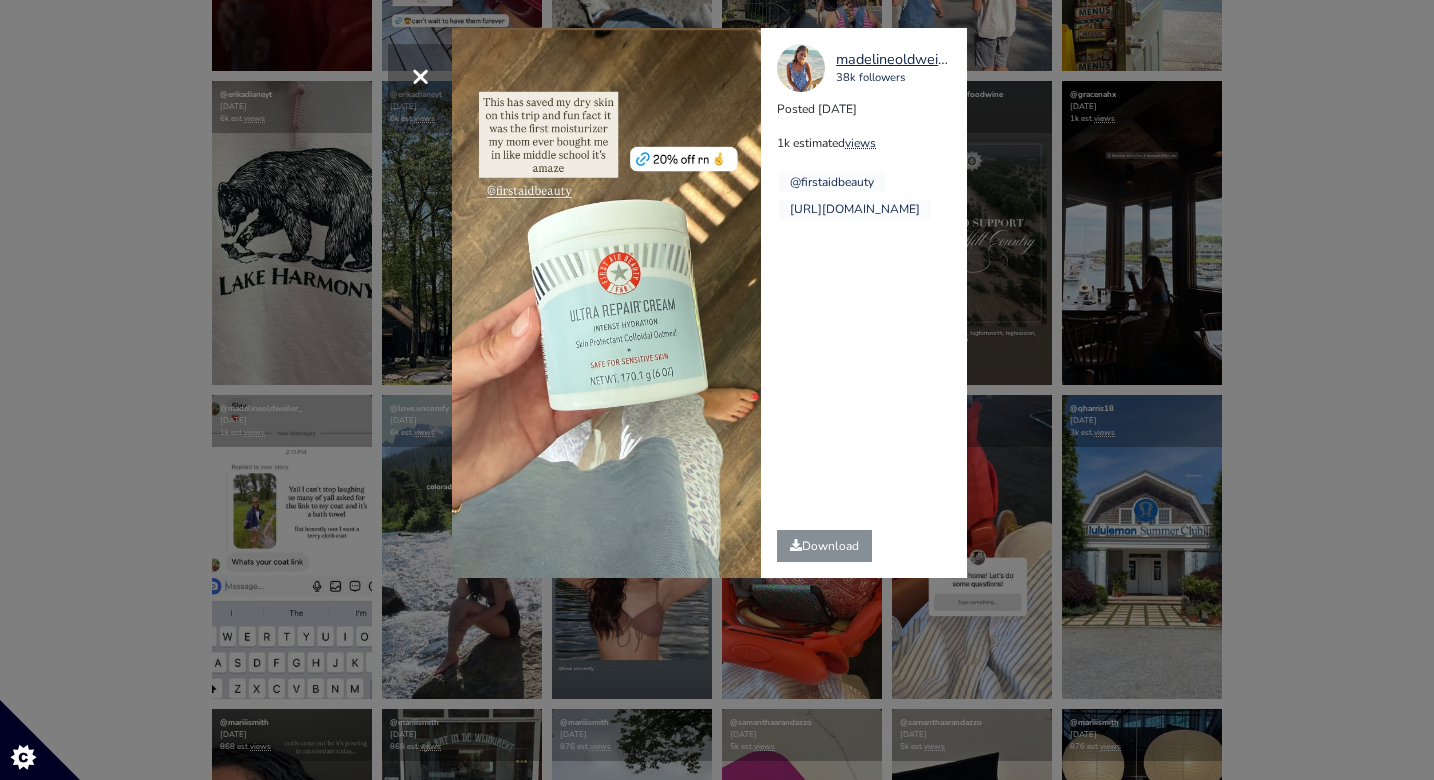 click on "×
madelineoldweiler_
38k followers
Posted [DATE]
1k
estimated
views
@firstaidbeauty" at bounding box center (717, 390) 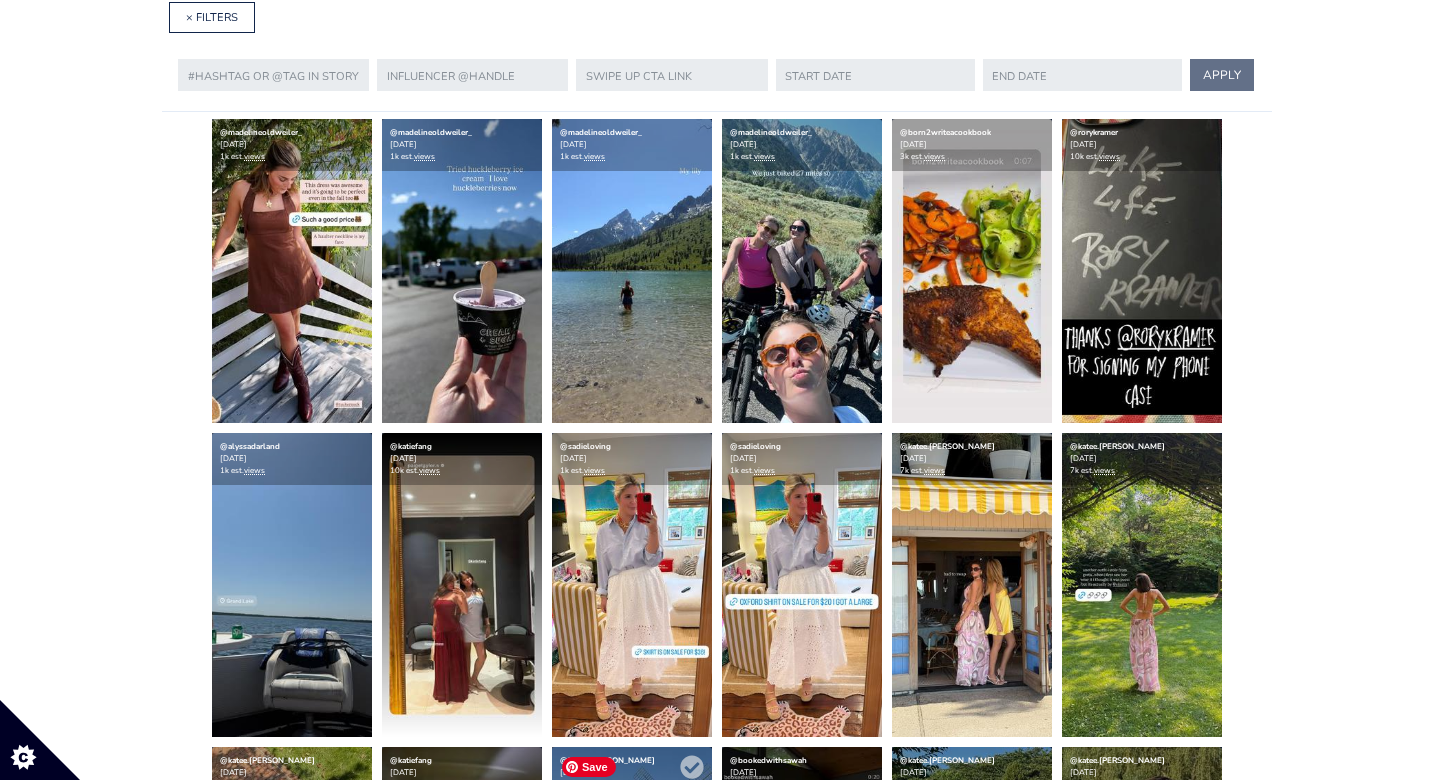 scroll, scrollTop: 0, scrollLeft: 0, axis: both 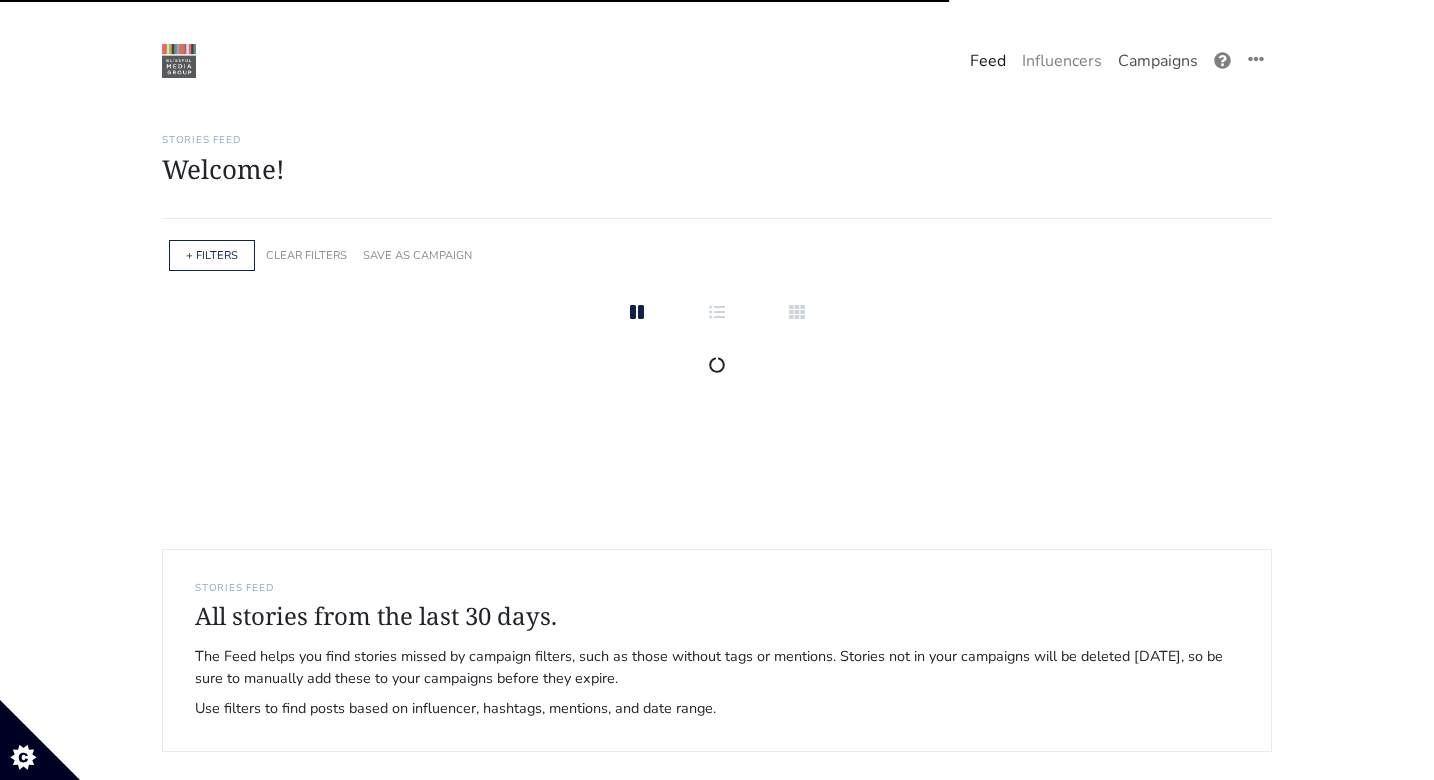 click on "Campaigns" at bounding box center (1158, 61) 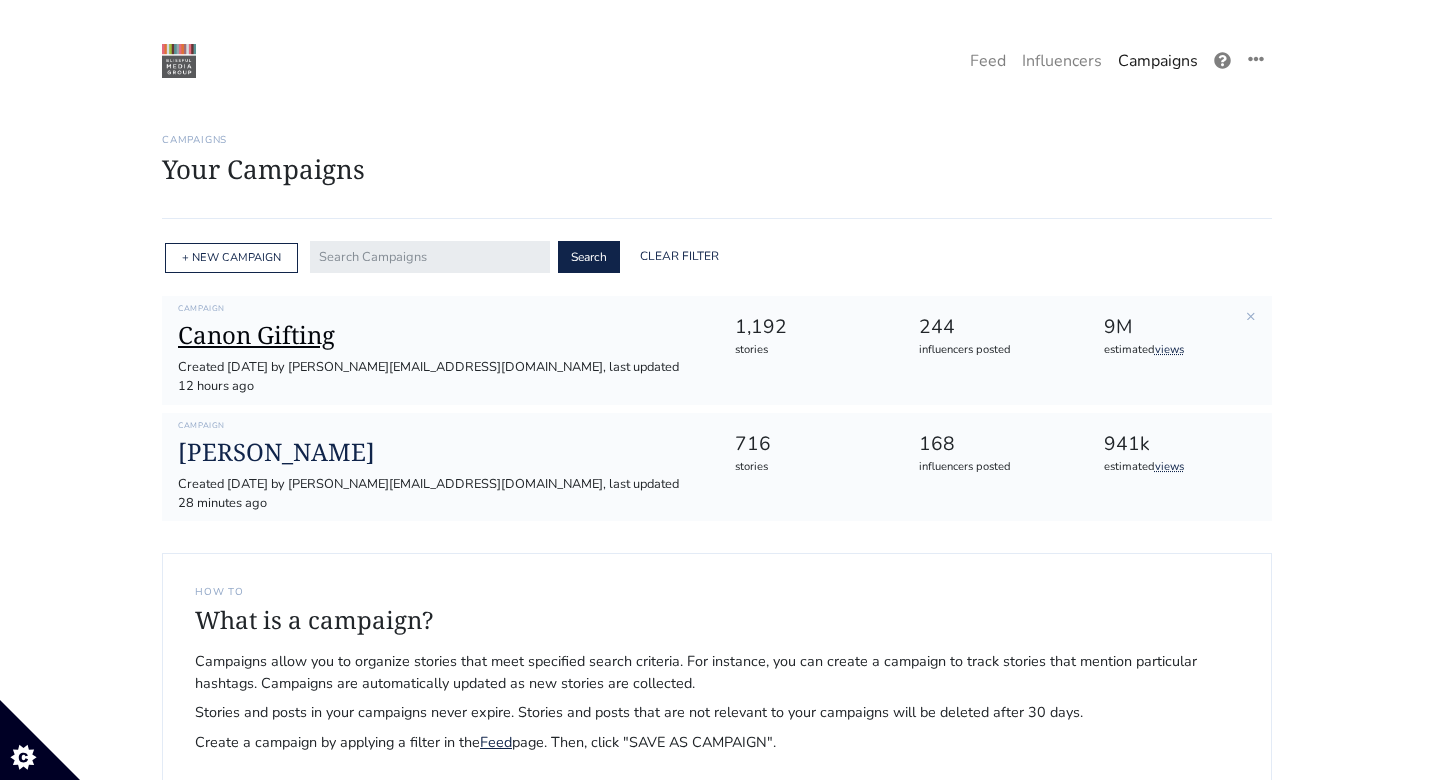 click on "Canon Gifting" at bounding box center [440, 335] 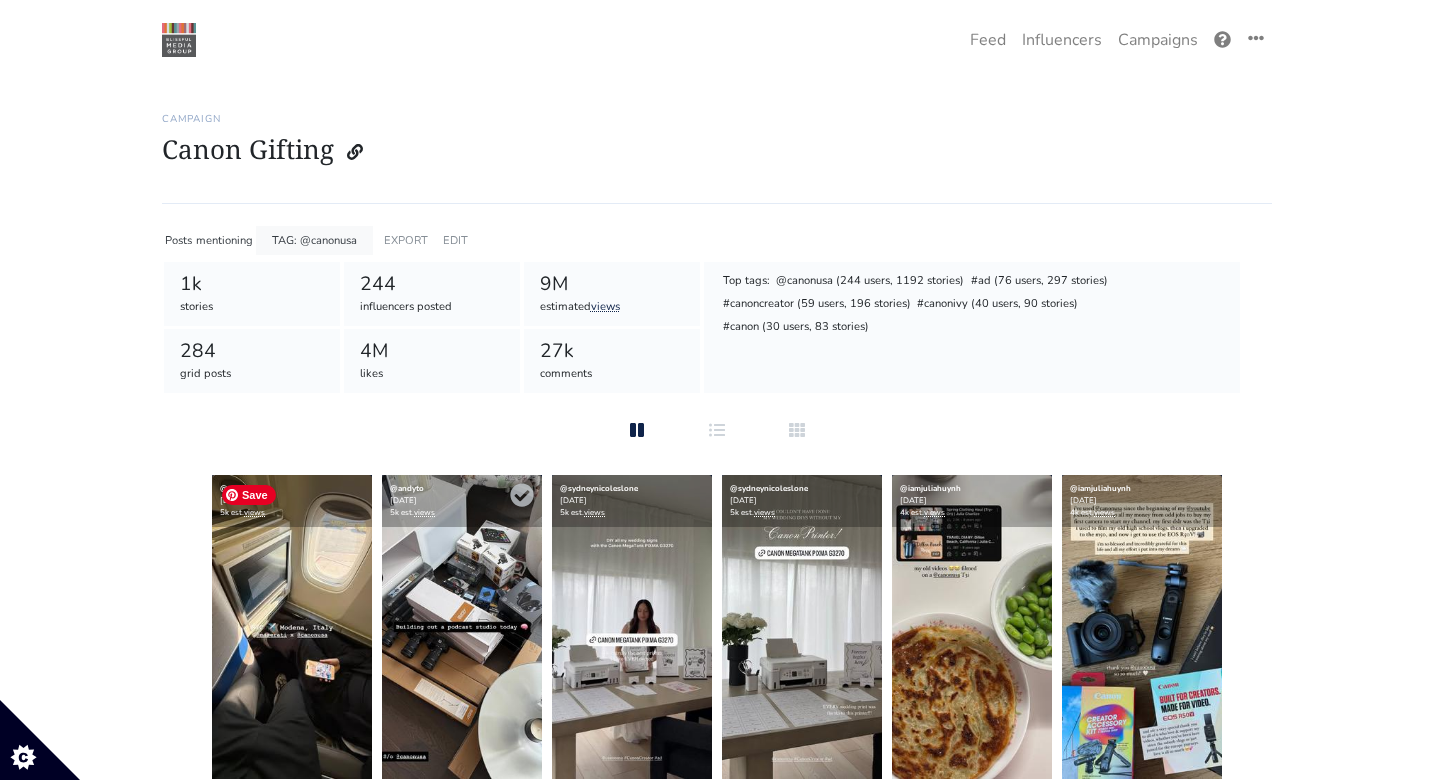 scroll, scrollTop: 14, scrollLeft: 0, axis: vertical 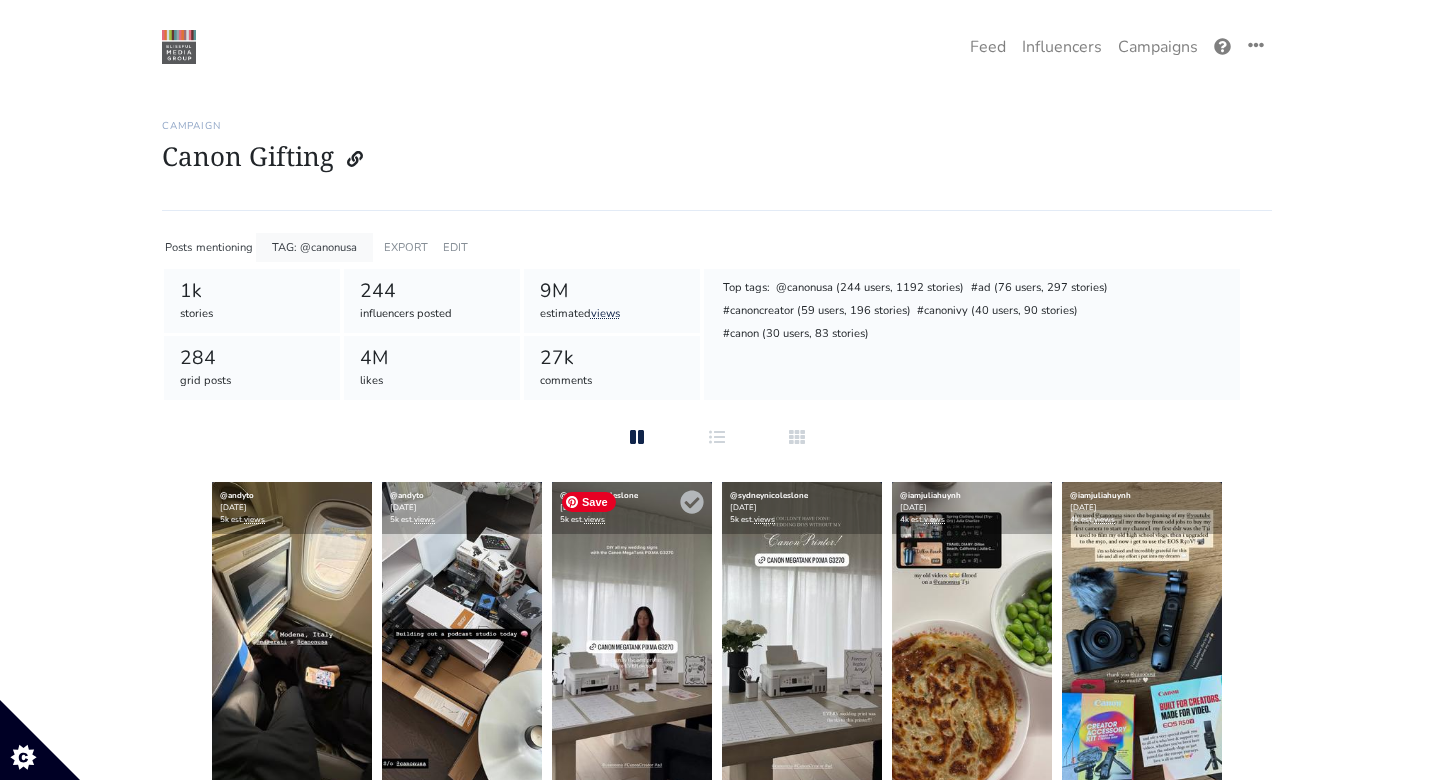 click at bounding box center (632, 634) 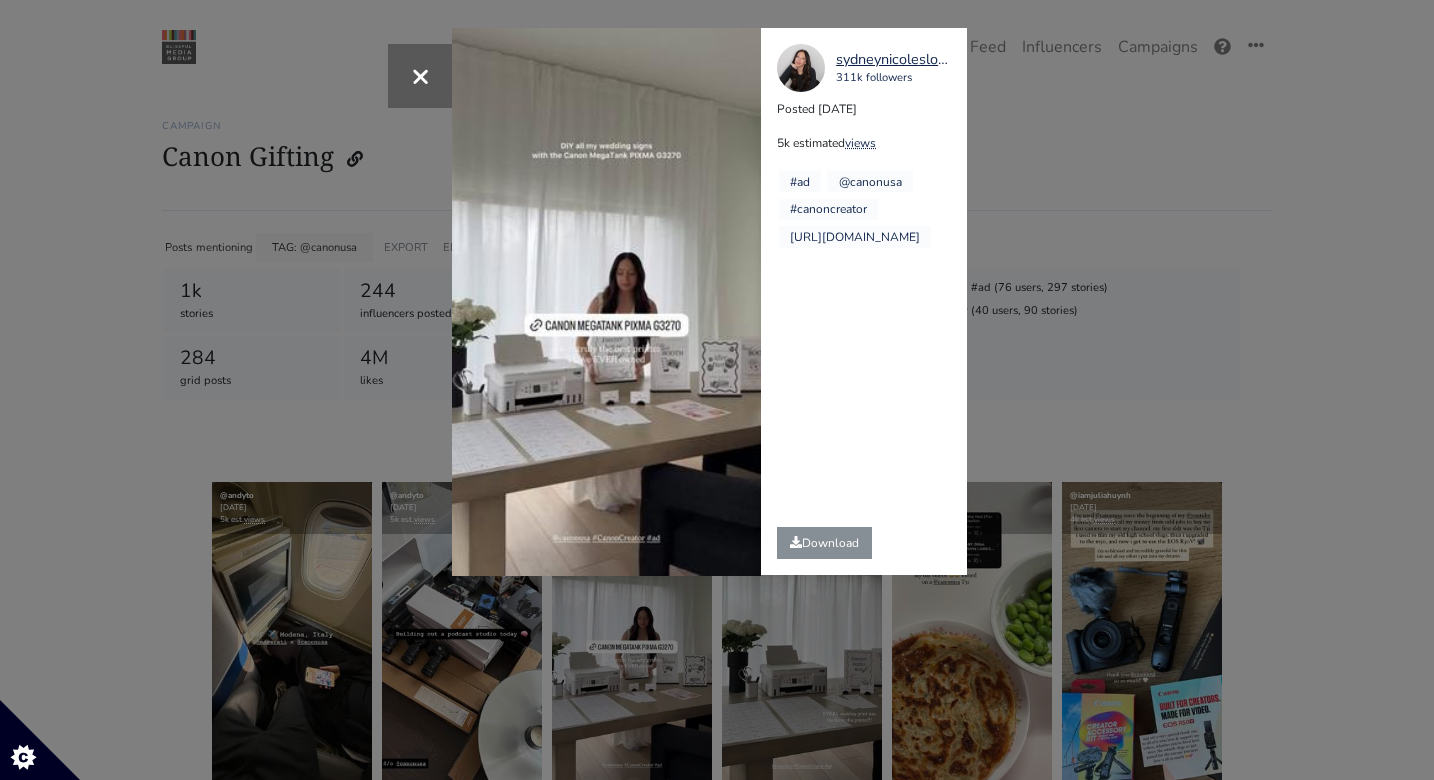 click on "×
Your browser does not support HTML5 video.
sydneynicoleslone
311k followers
Posted 2025-07-03
5k
estimated
views
#ad" at bounding box center (717, 390) 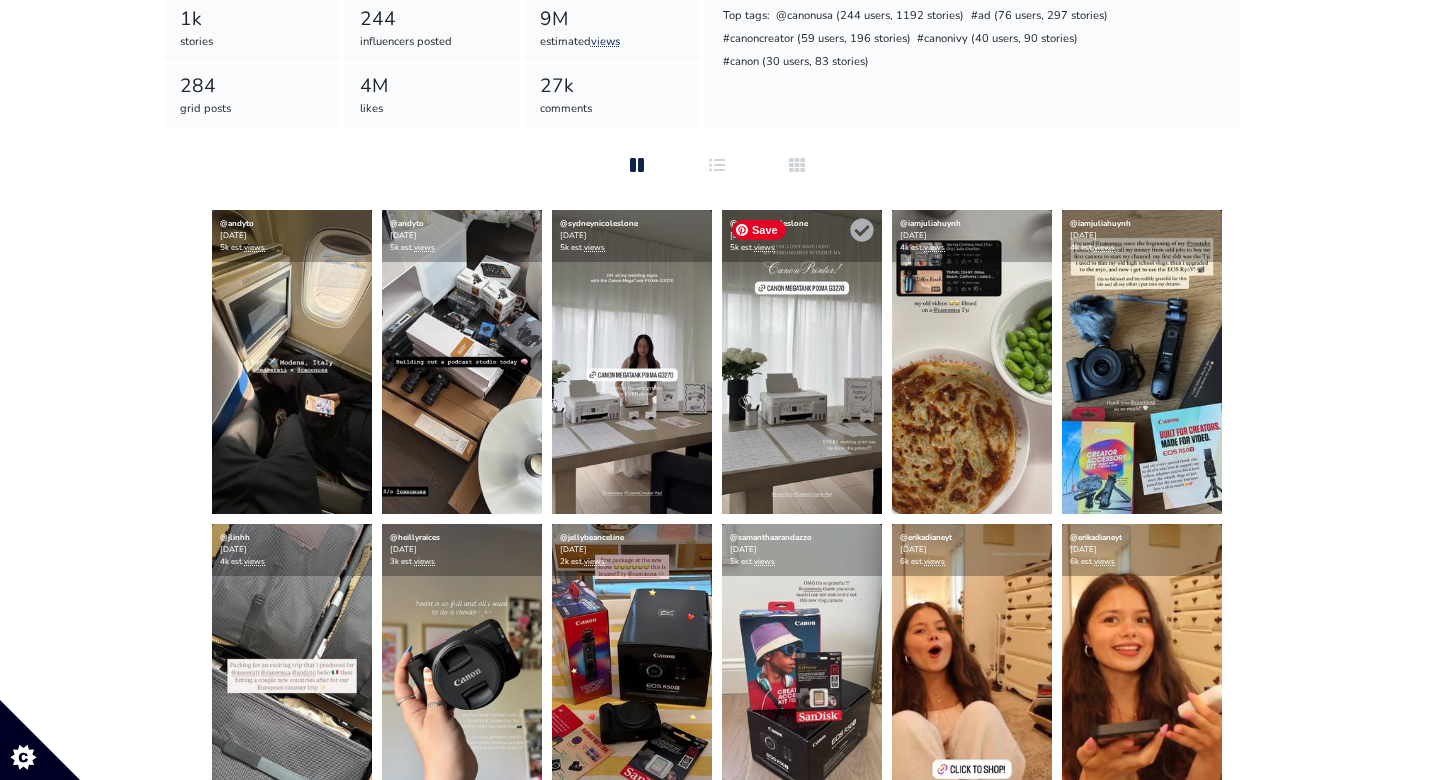 scroll, scrollTop: 390, scrollLeft: 0, axis: vertical 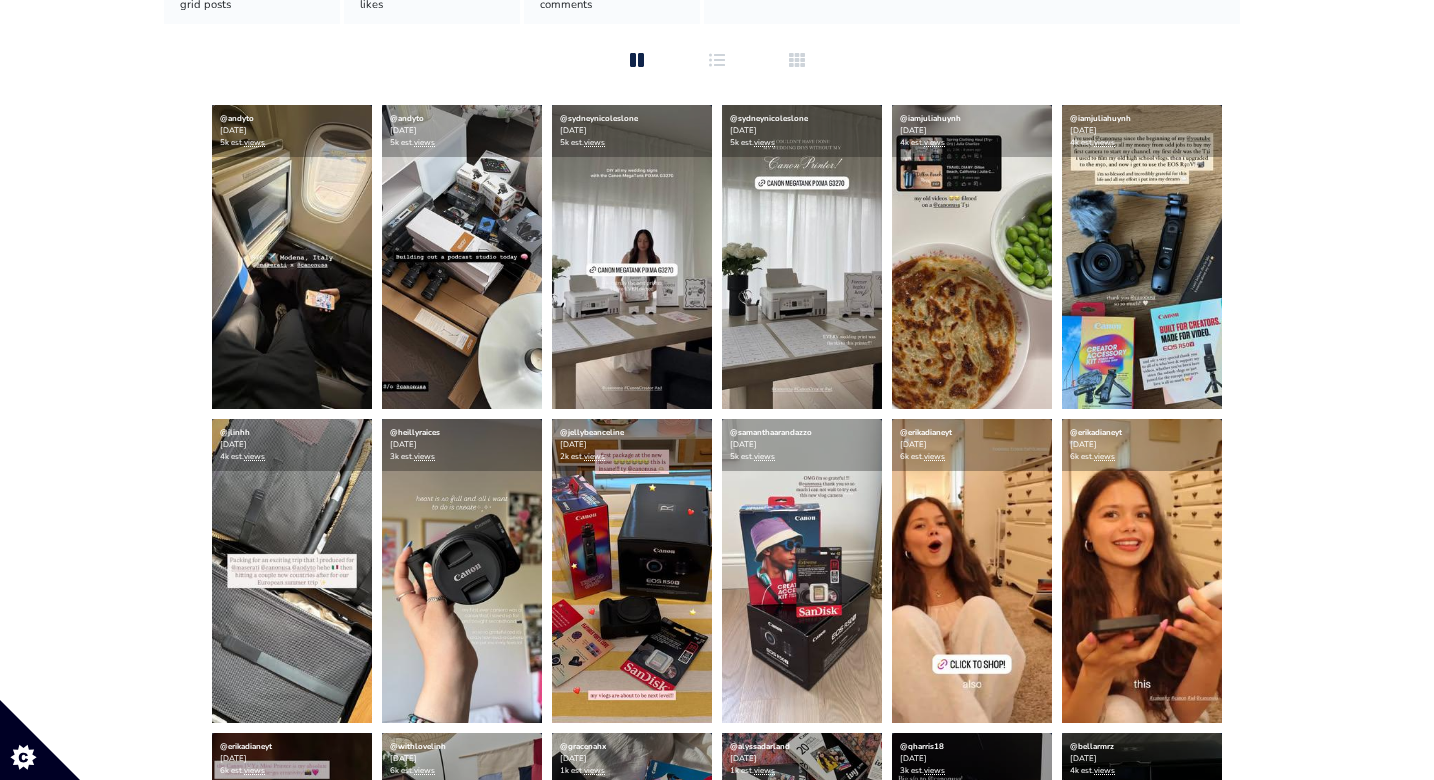 click on "@andyto
2025-07-04
5k
est.
views
@andyto
2025-07-03
5k
est.
views
@sydneynicoleslone
2025-07-03
5k
est.
views
@sydneynicoleslone
2025-07-03" at bounding box center (717, 1706) 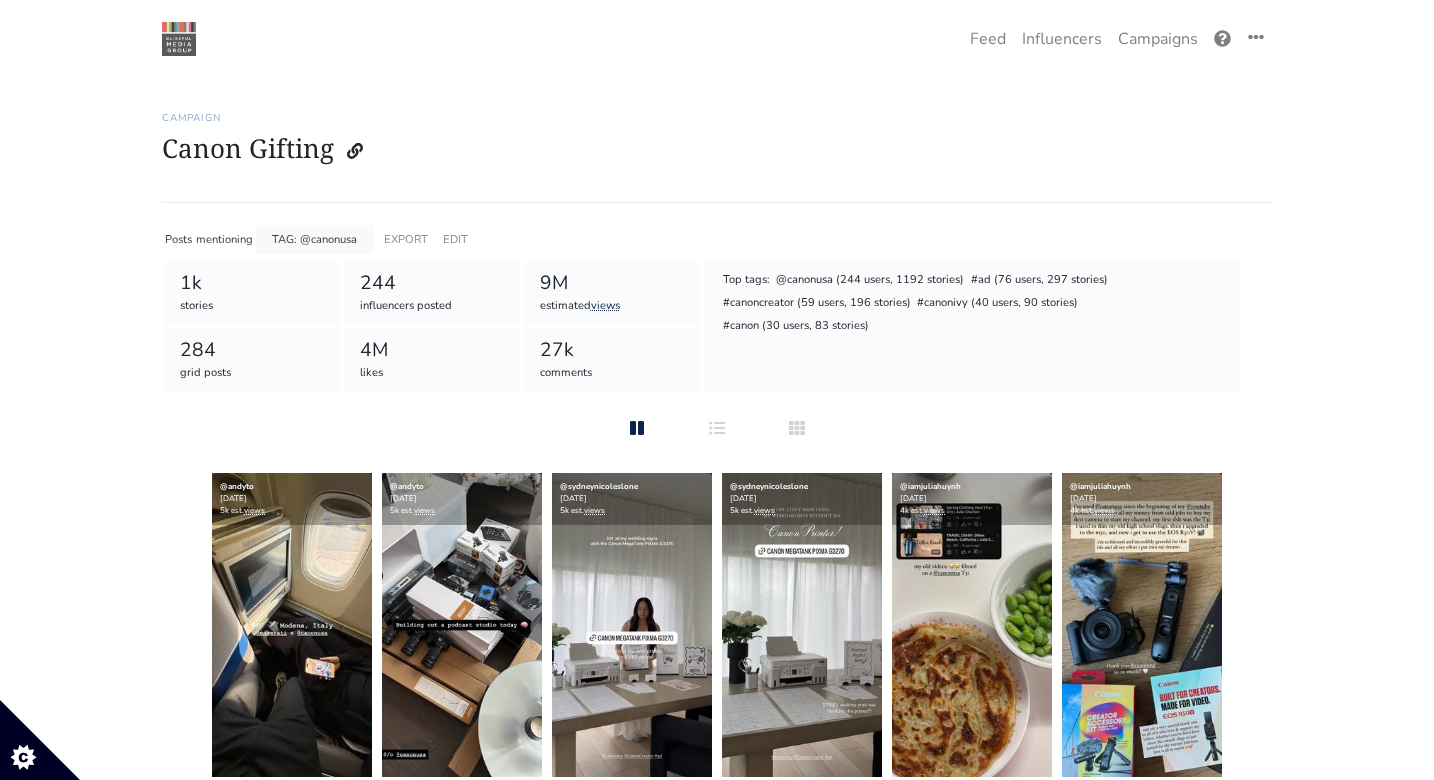 scroll, scrollTop: 0, scrollLeft: 0, axis: both 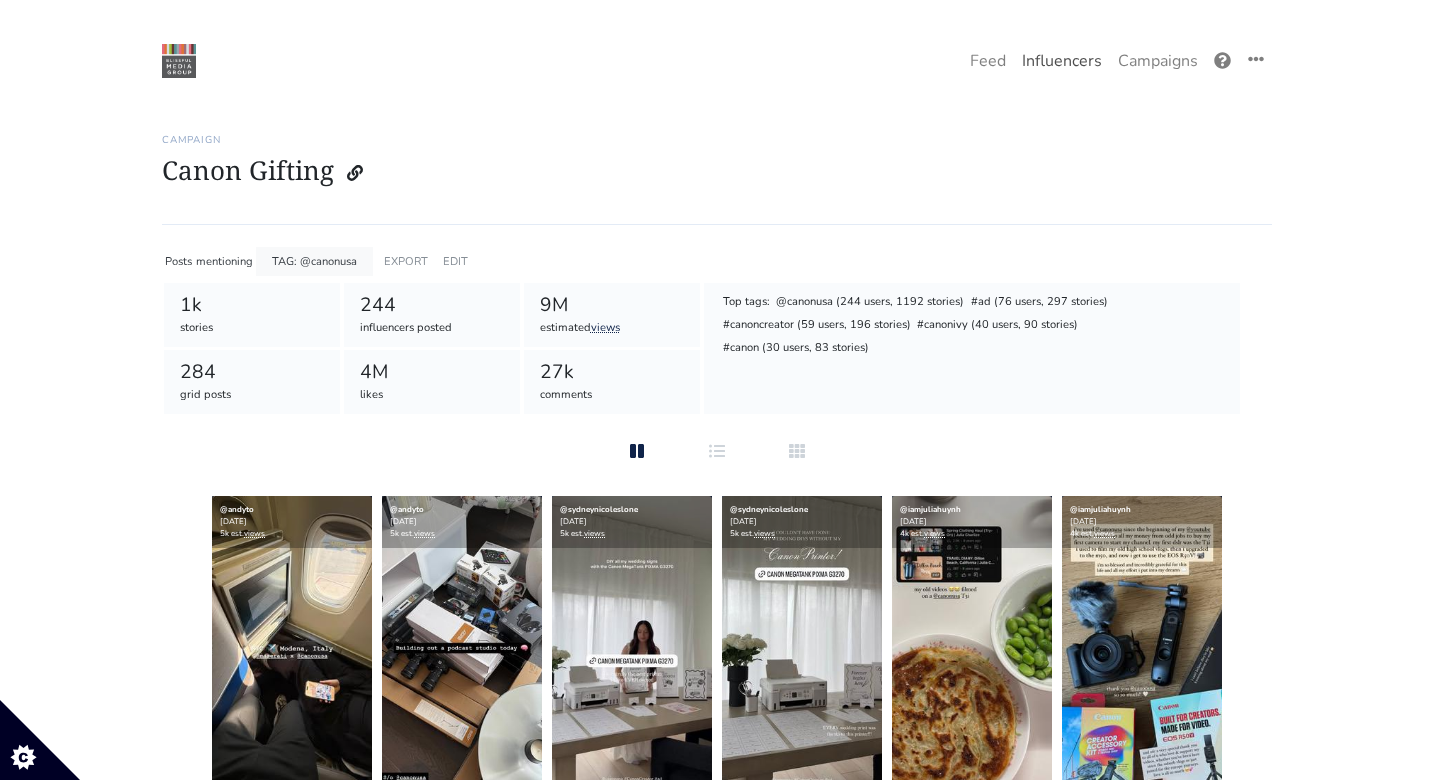 click on "Influencers" at bounding box center (1062, 61) 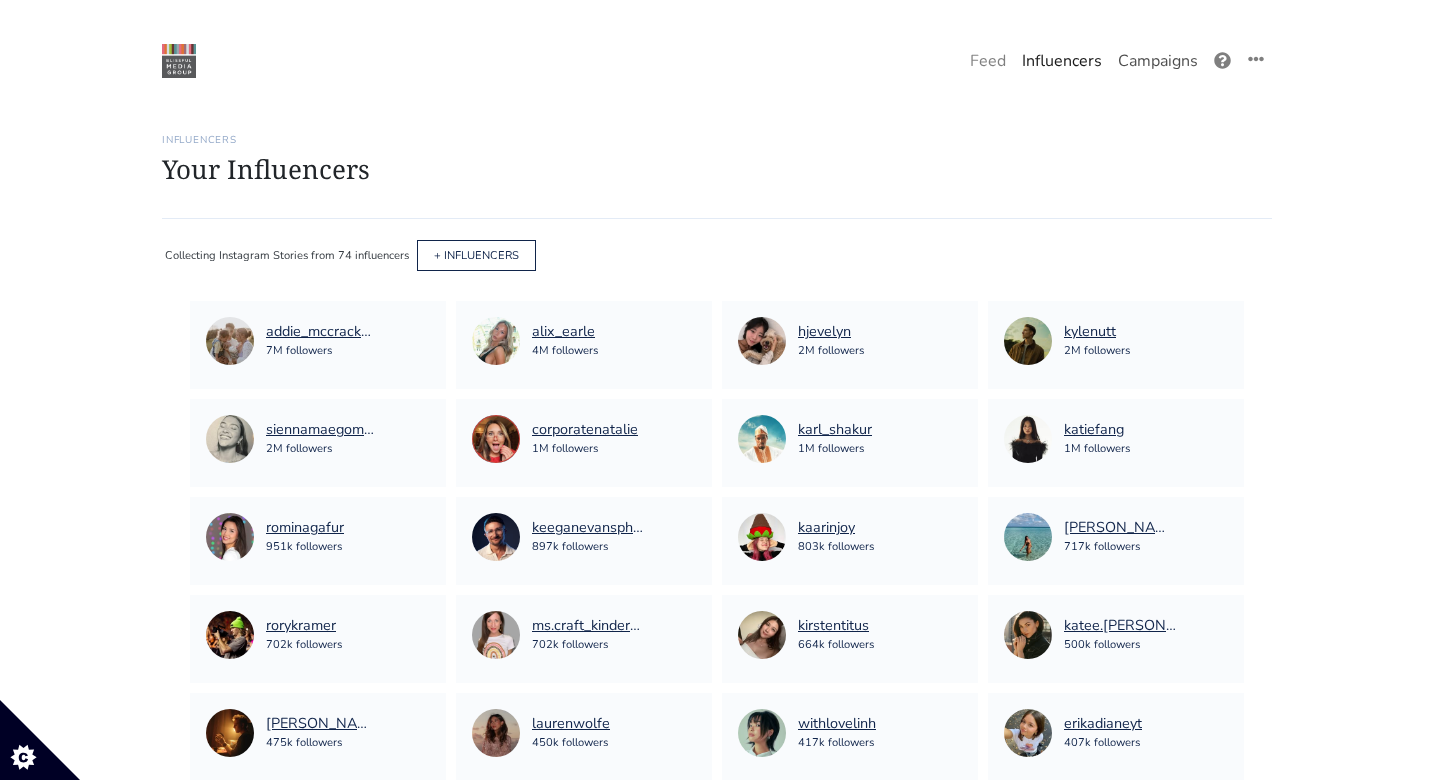 click on "Campaigns" at bounding box center [1158, 61] 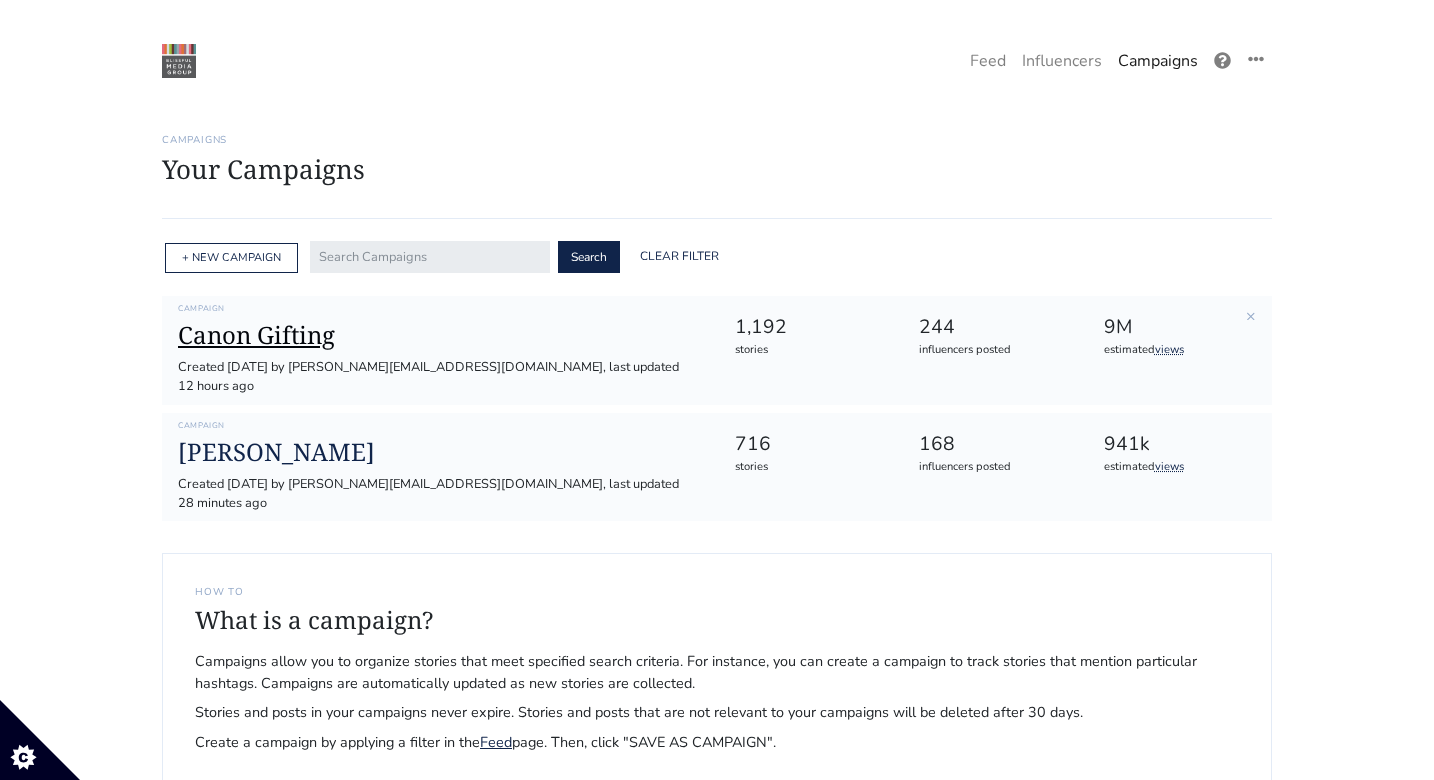 click on "Canon Gifting" at bounding box center (440, 335) 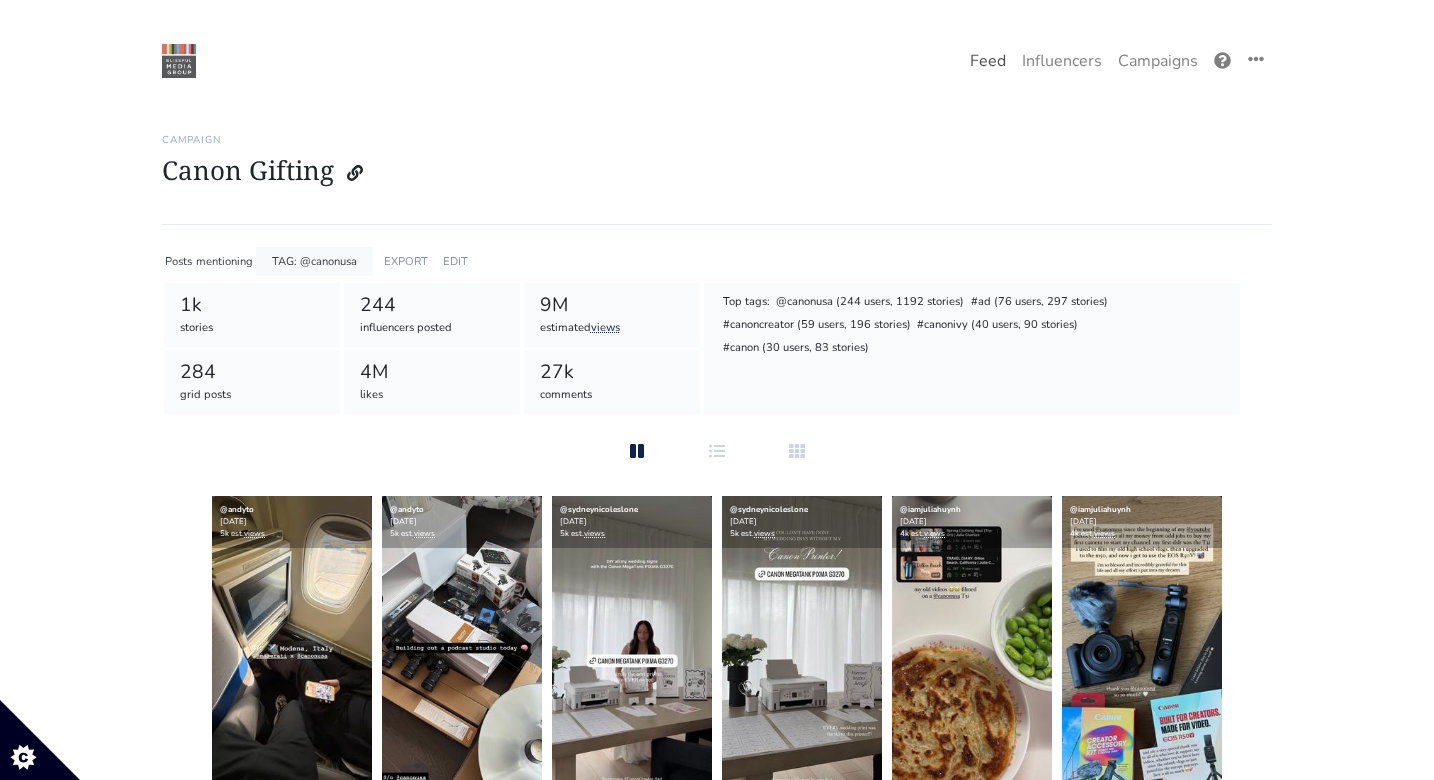 click on "Feed" at bounding box center [988, 61] 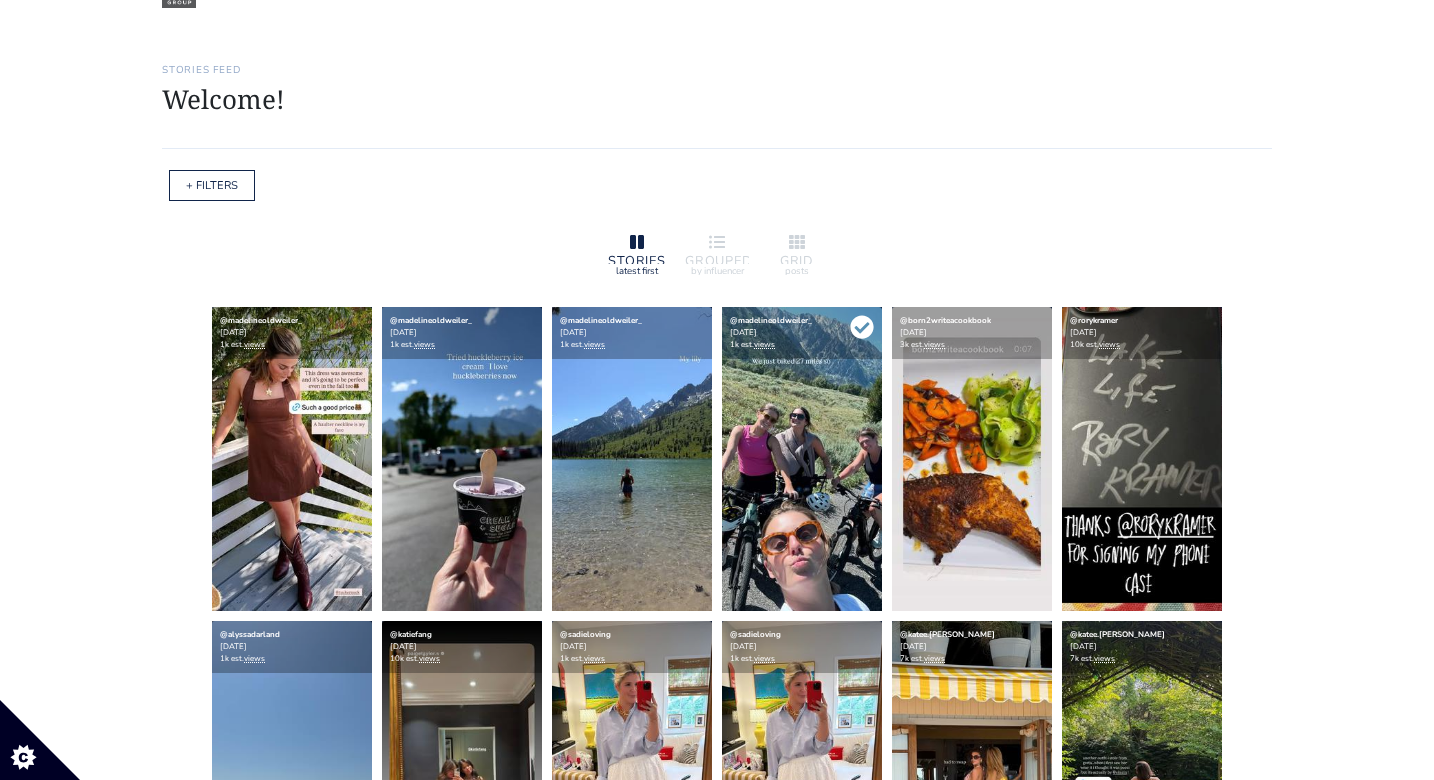 scroll, scrollTop: 0, scrollLeft: 0, axis: both 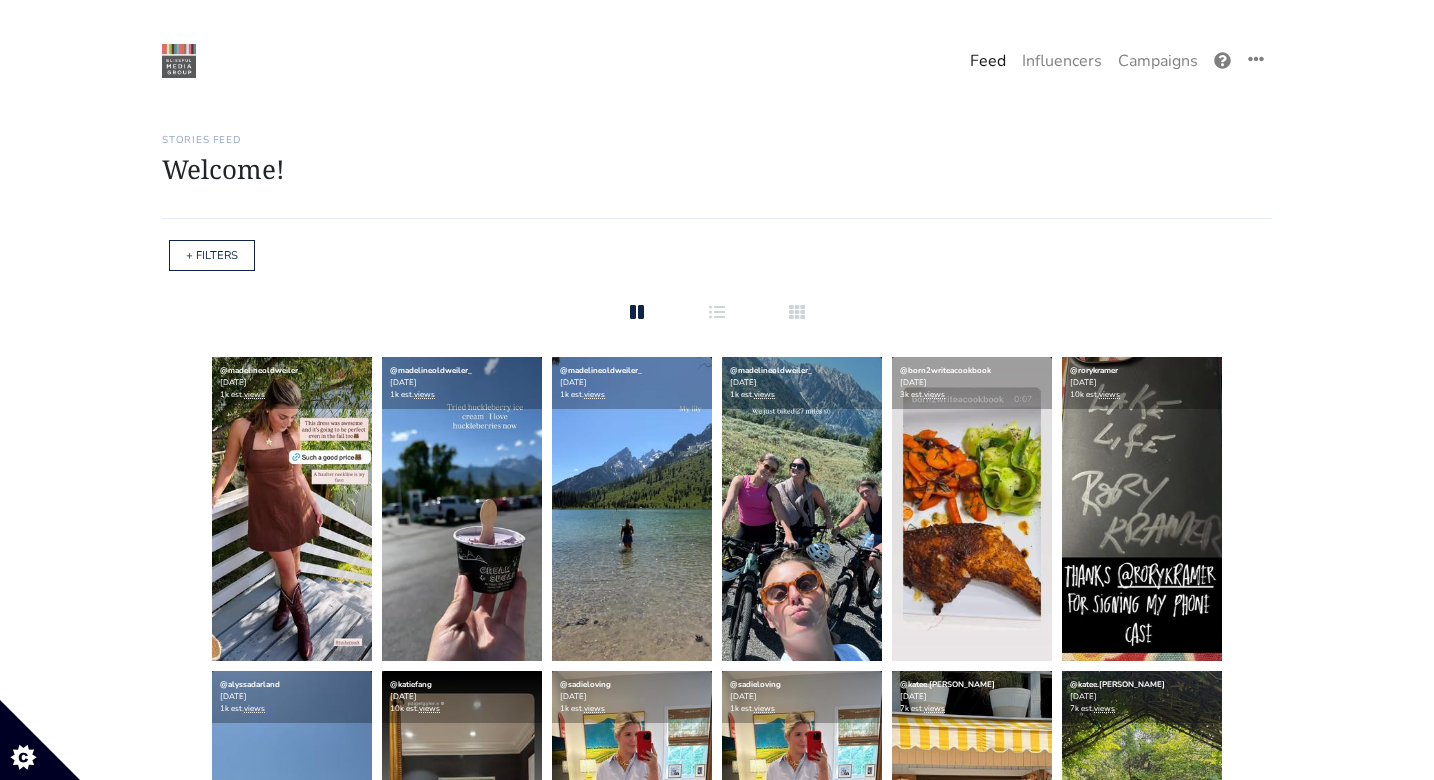click on "Feed" at bounding box center (988, 61) 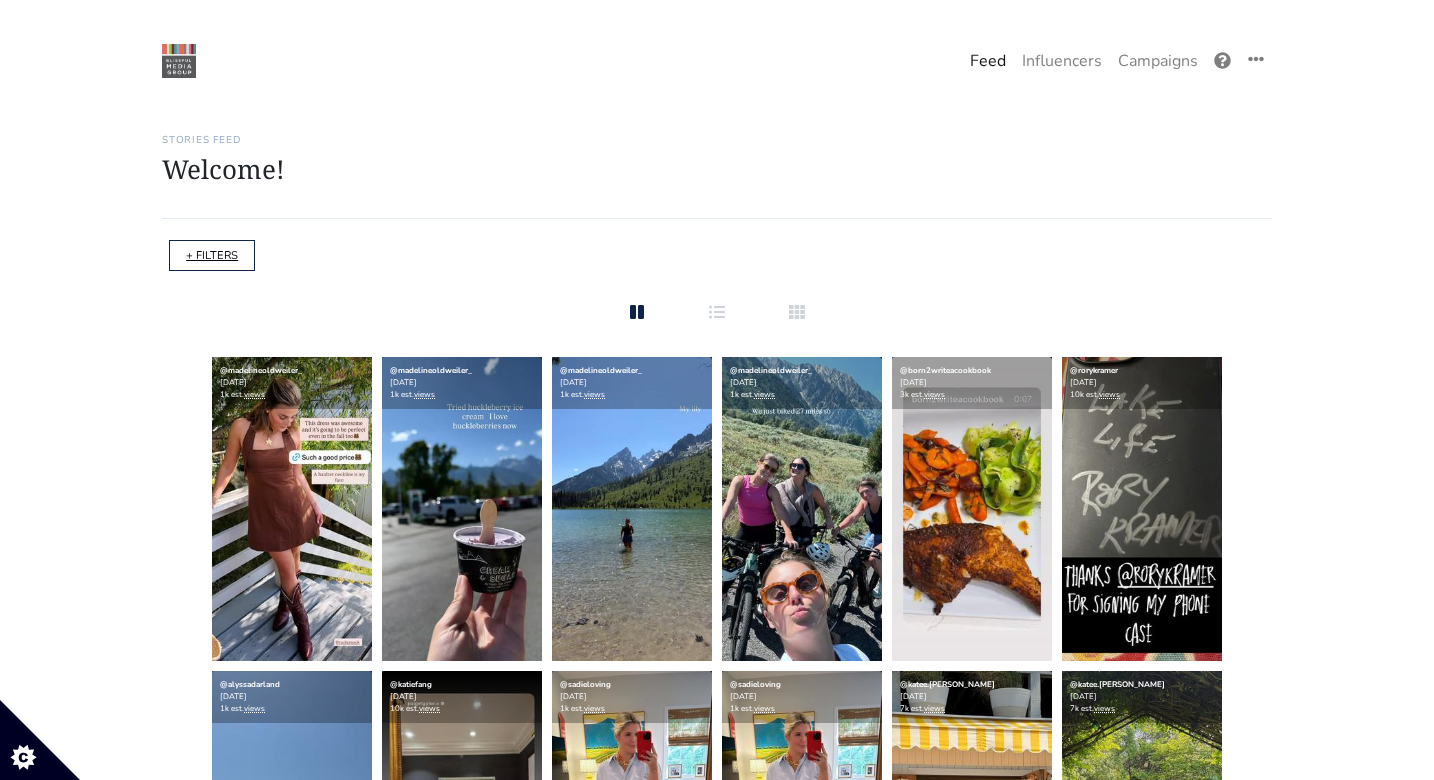 click on "+ FILTERS" at bounding box center [212, 255] 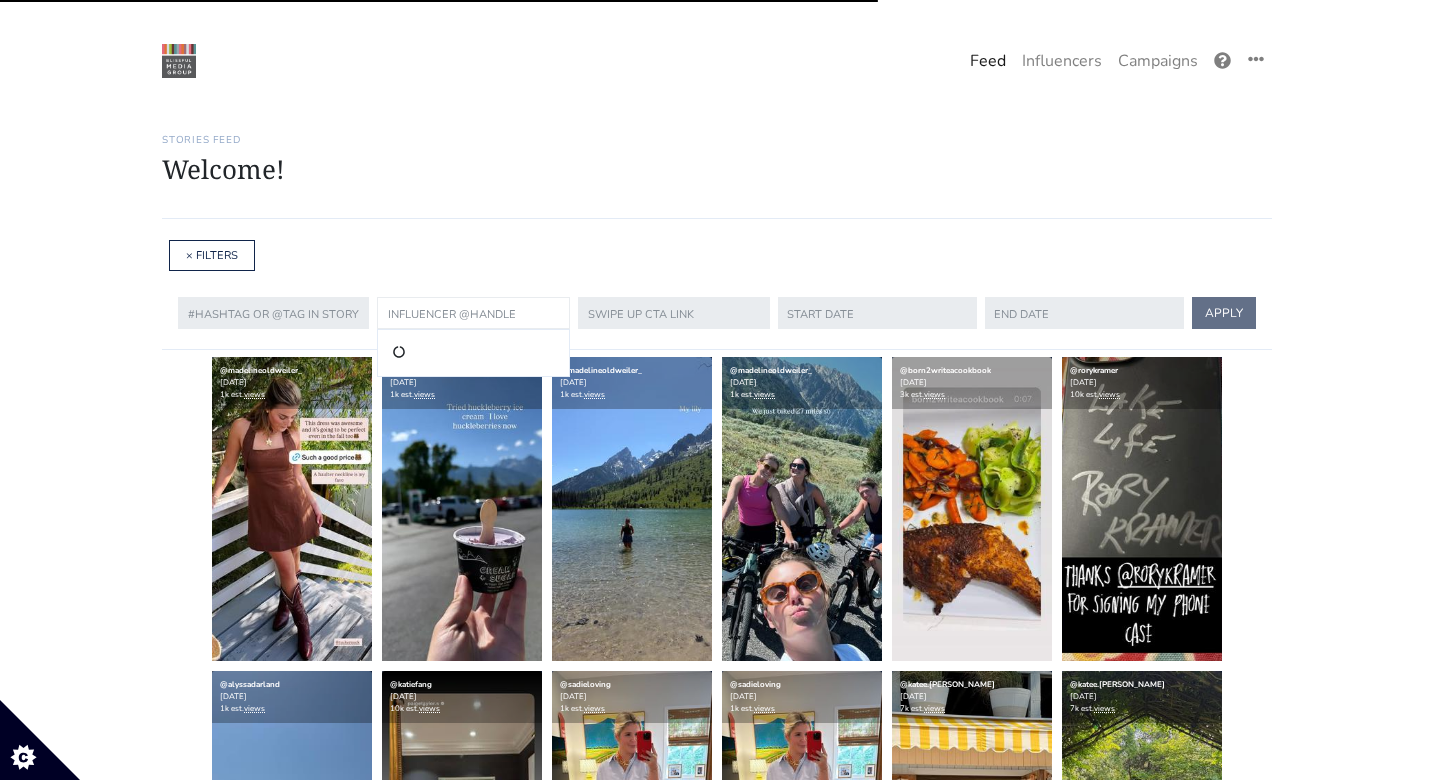 click at bounding box center (473, 313) 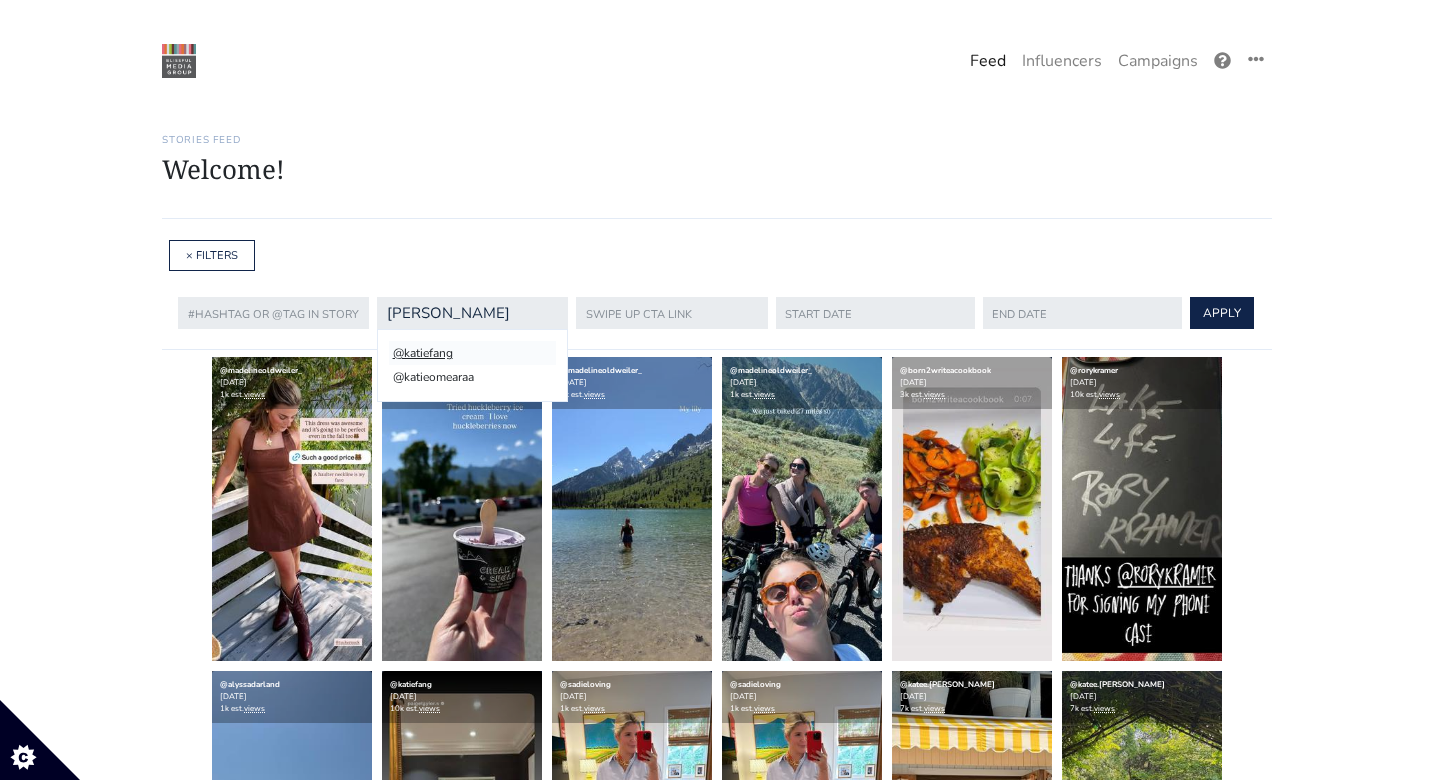 click on "@katiefang" at bounding box center (472, 353) 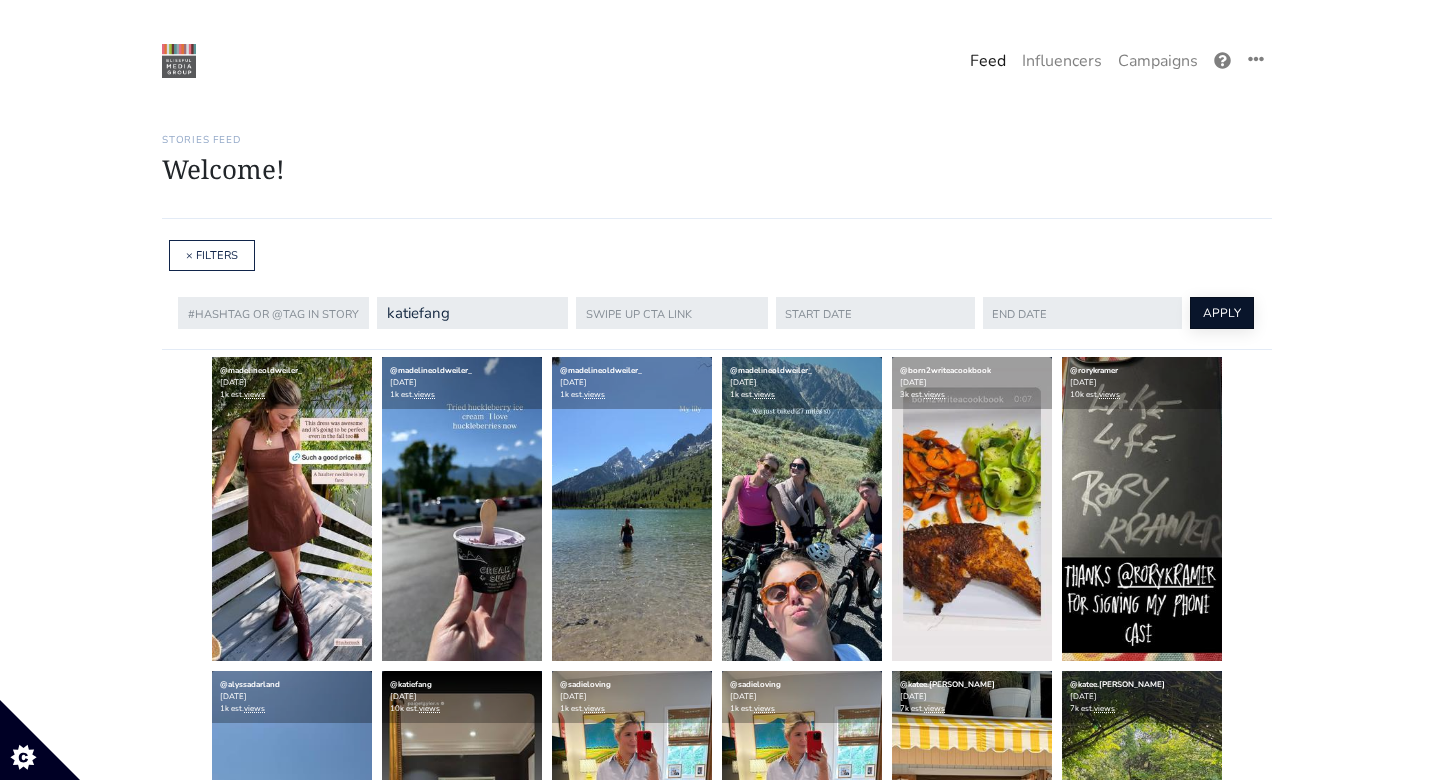 click on "APPLY" at bounding box center (1222, 313) 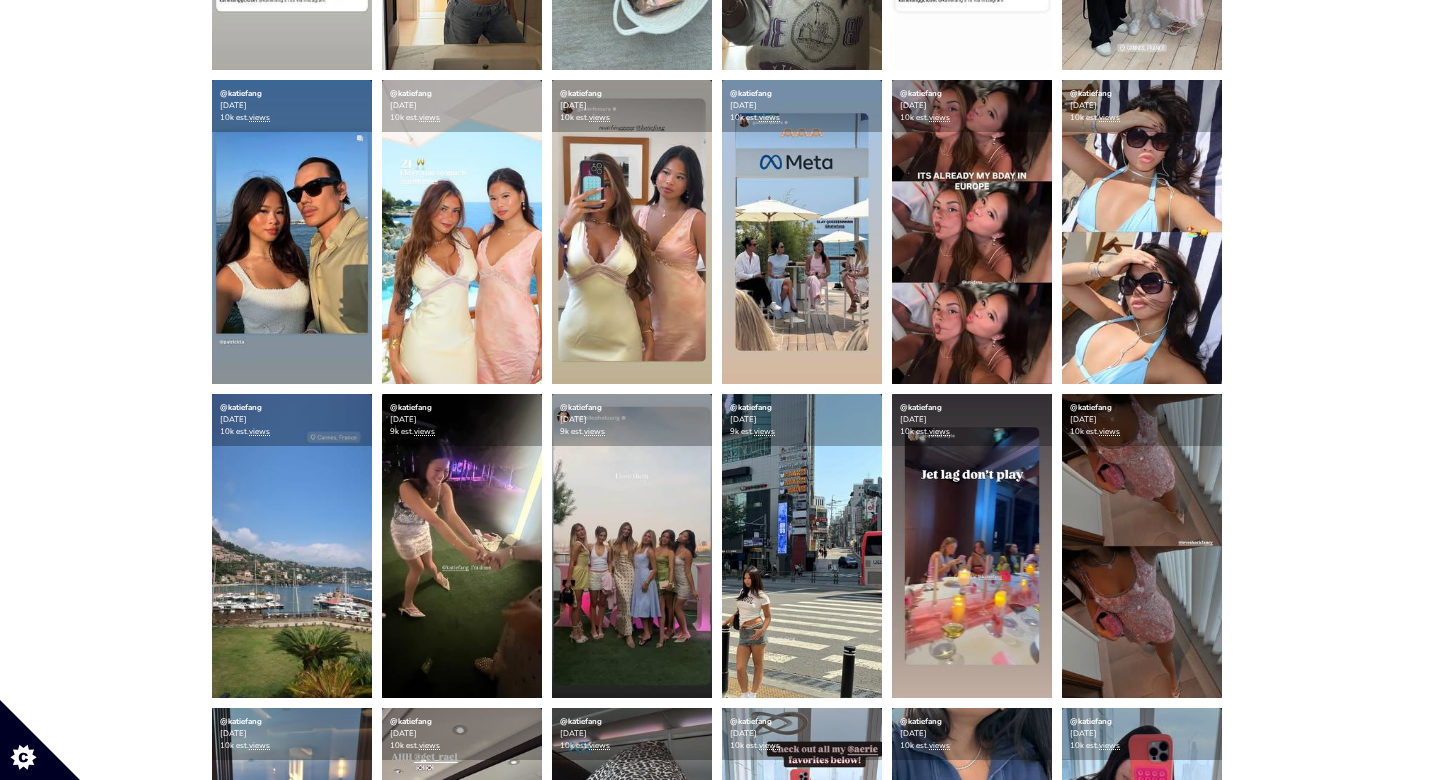 scroll, scrollTop: 910, scrollLeft: 0, axis: vertical 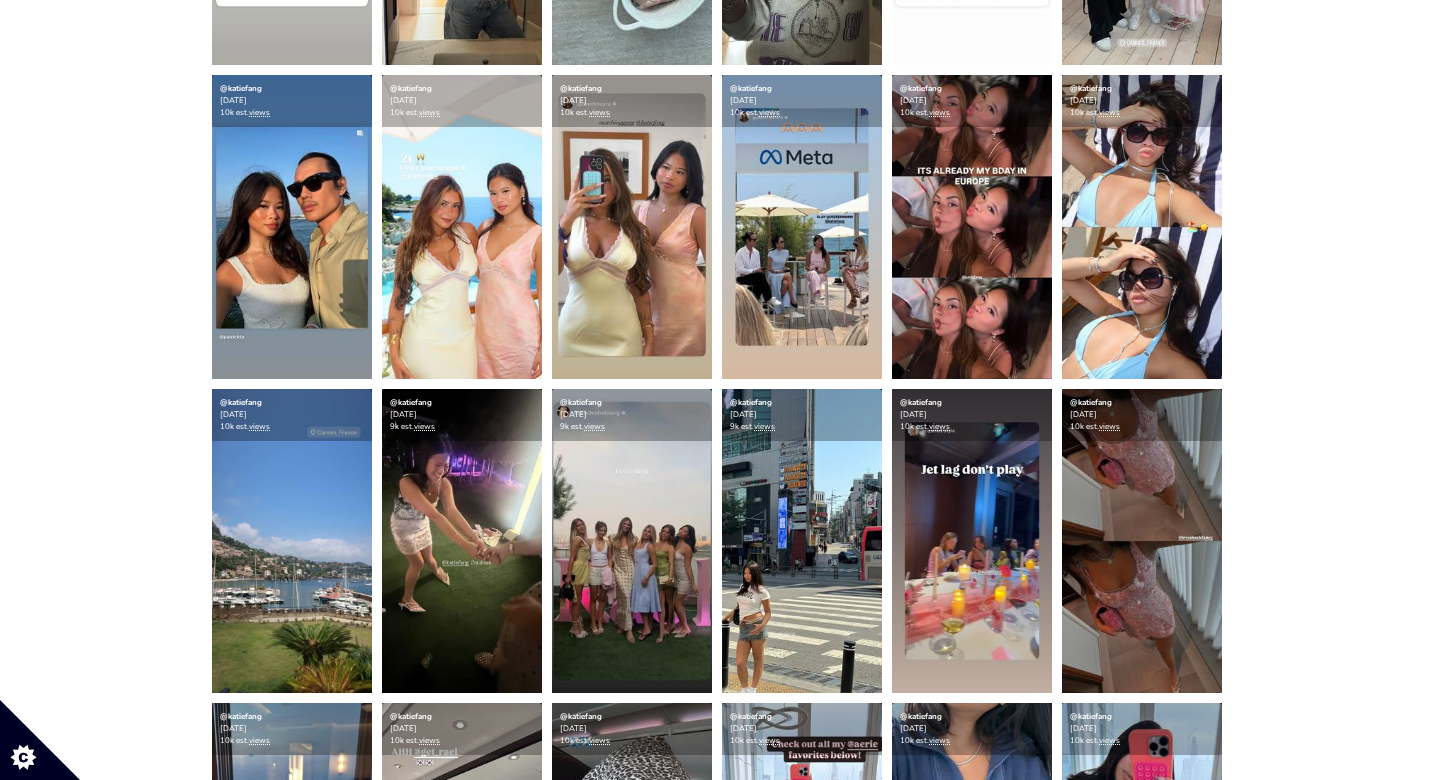 click on "Stories Feed
Welcome!
Get the most out of your Ephemeral.ai account
Continue setting up your account »
0  of 4 steps complete
1
Upload influencers you're working with
Copy and paste a list of influencer handles or profile links into your account
Never miss a story
Stories in your account within 12 hours" at bounding box center [717, 237] 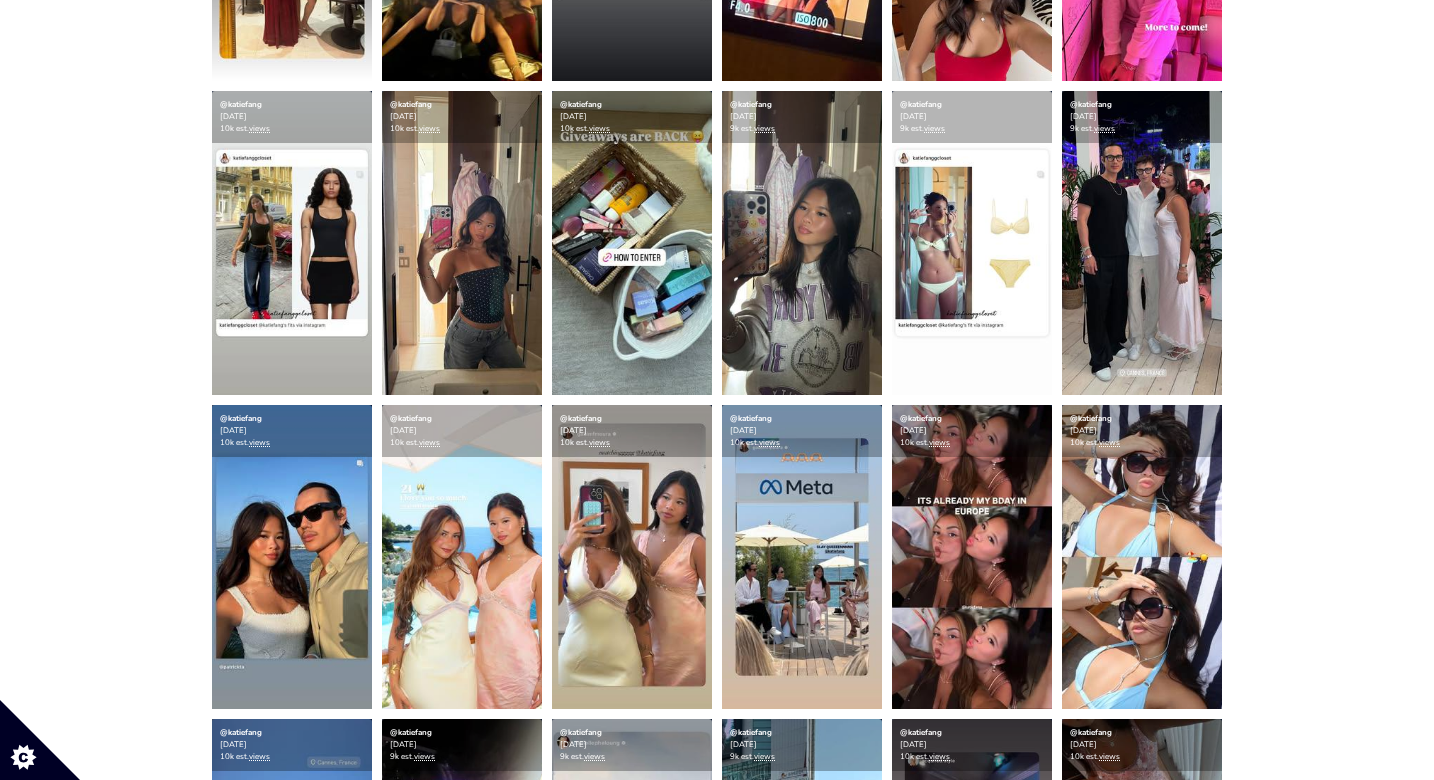 scroll, scrollTop: 595, scrollLeft: 0, axis: vertical 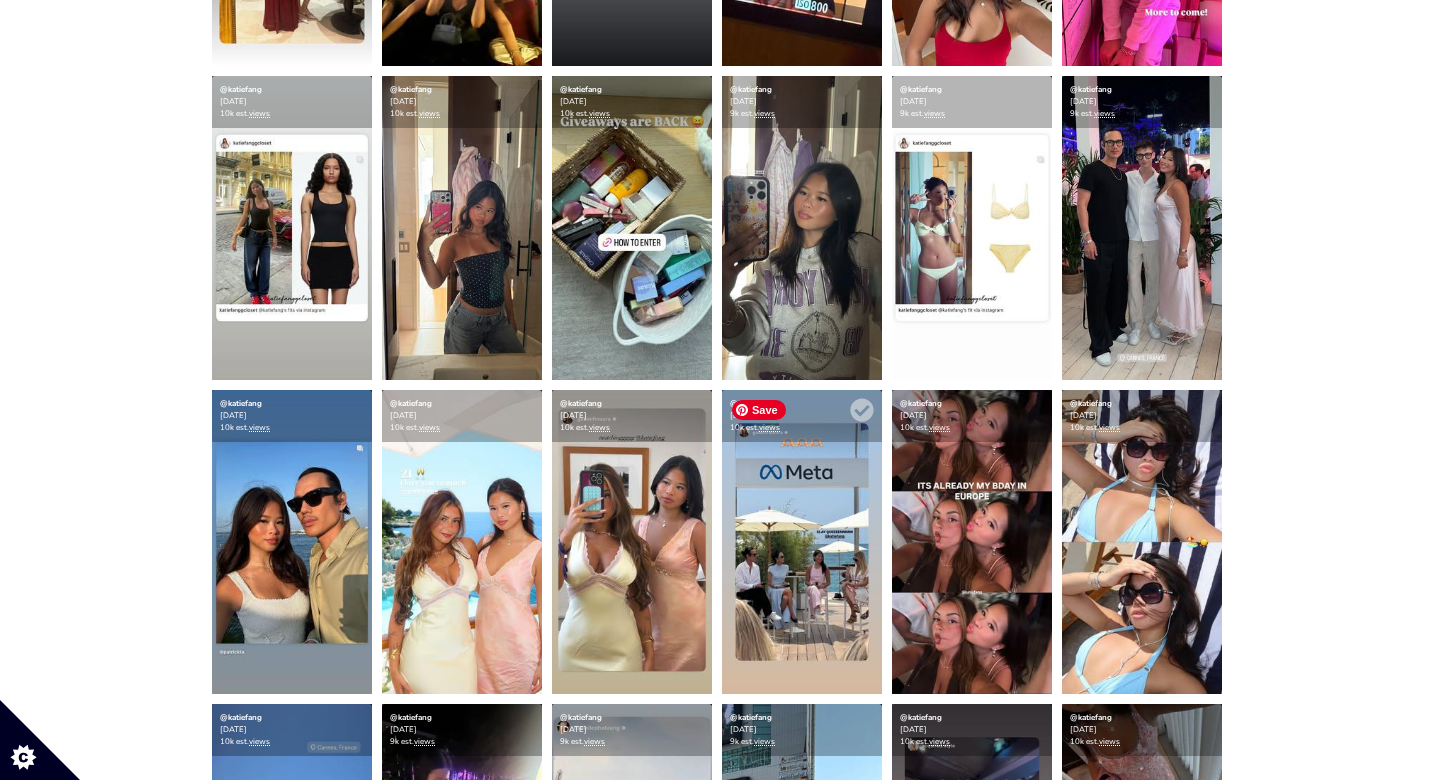 click at bounding box center (802, 542) 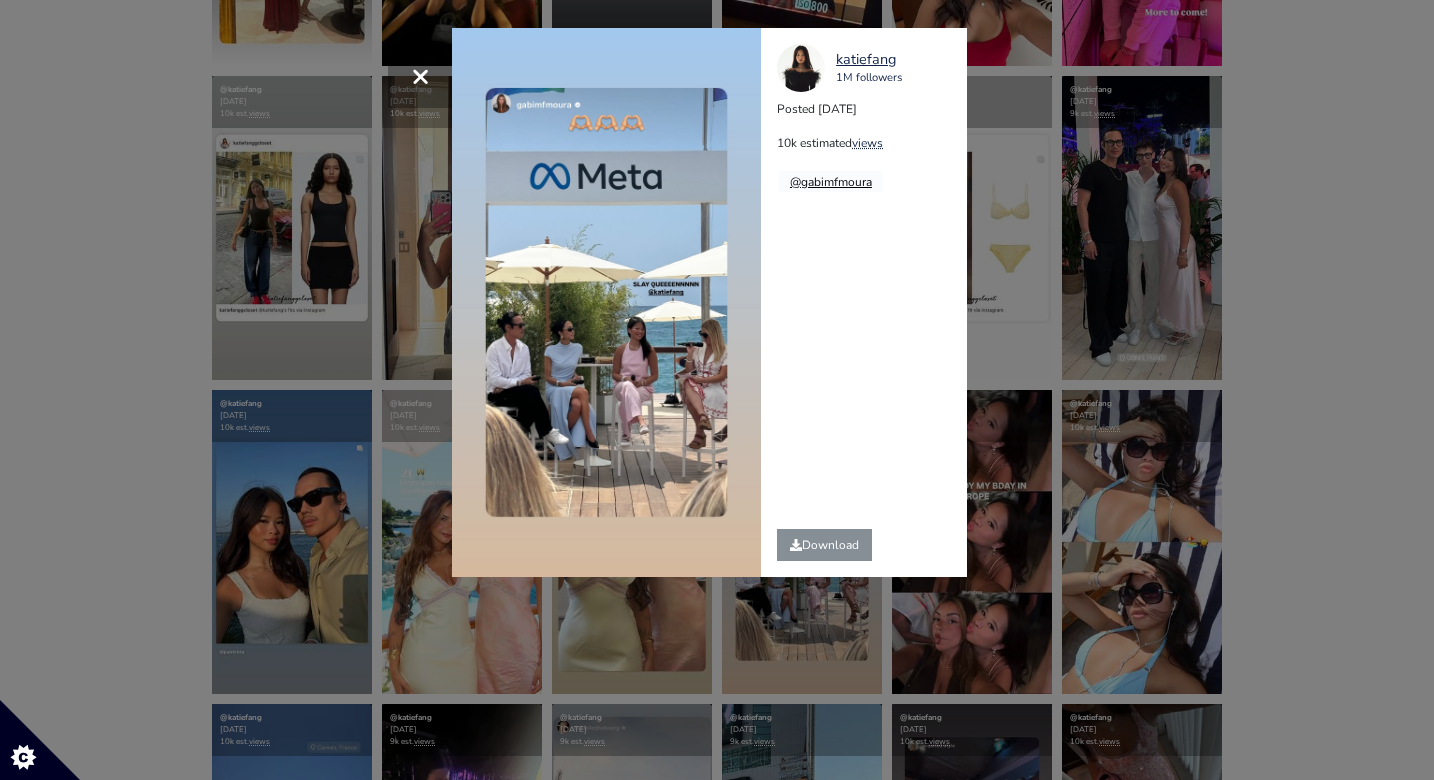 click on "@gabimfmoura" at bounding box center [831, 182] 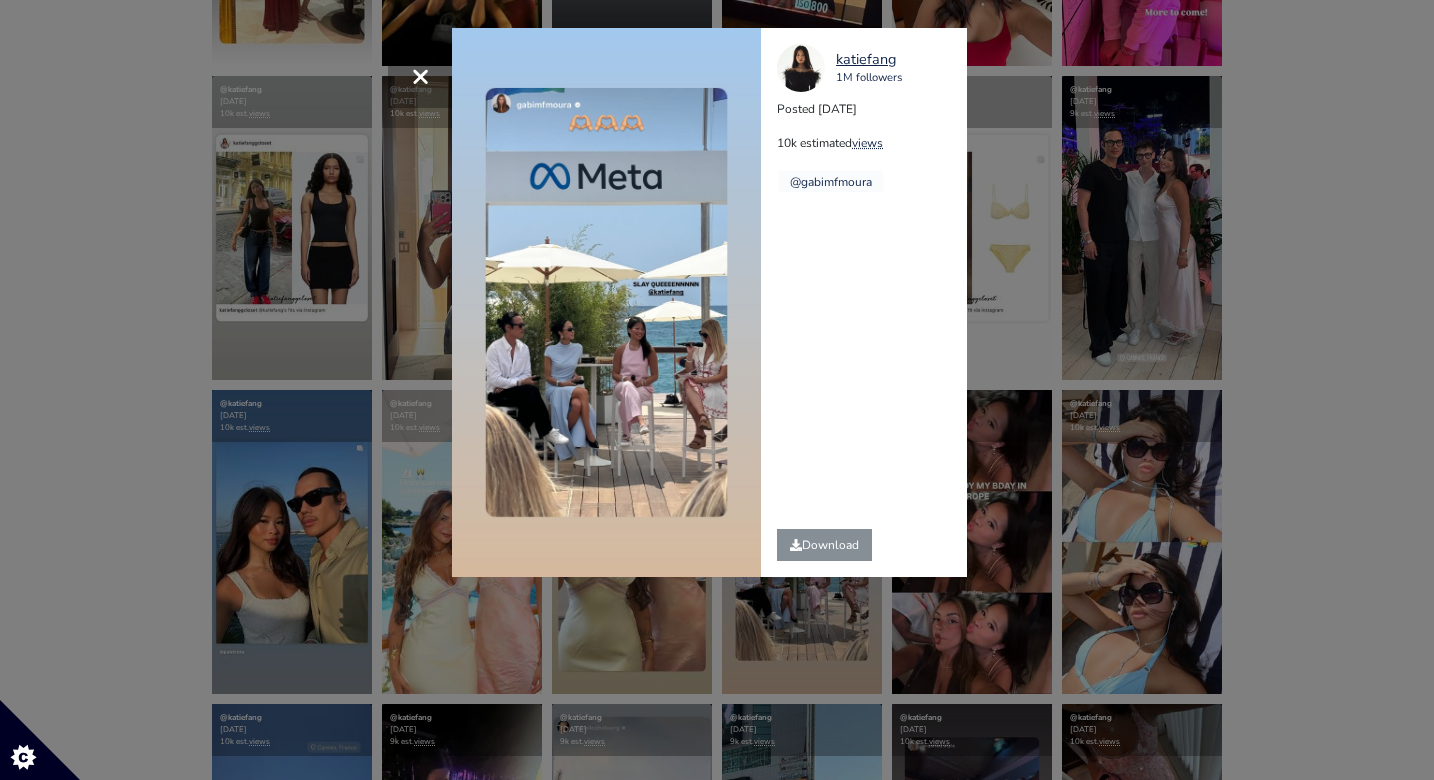 click on "×
katiefang
1M followers
Posted 2025-06-18
10k
estimated
views
@gabimfmoura" at bounding box center [717, 390] 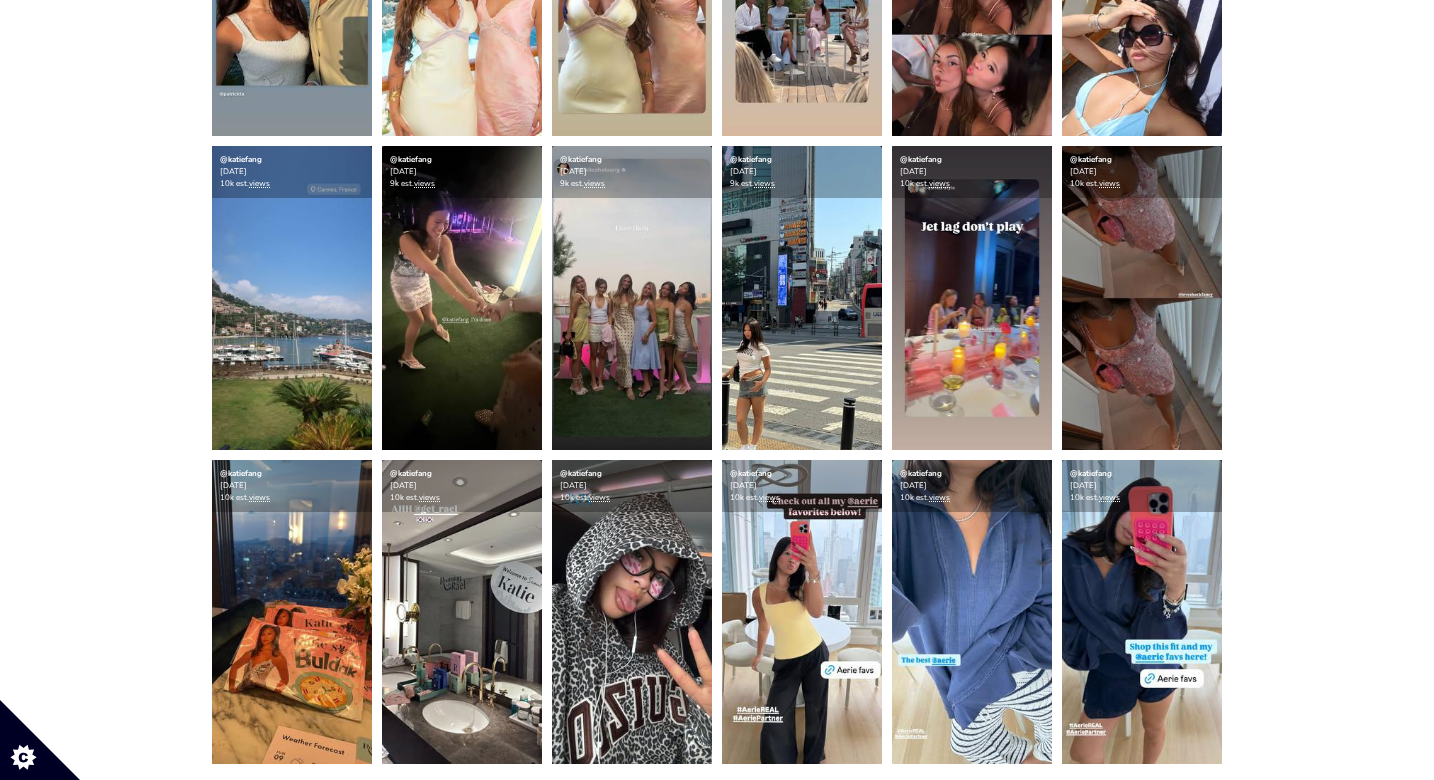 scroll, scrollTop: 1086, scrollLeft: 0, axis: vertical 